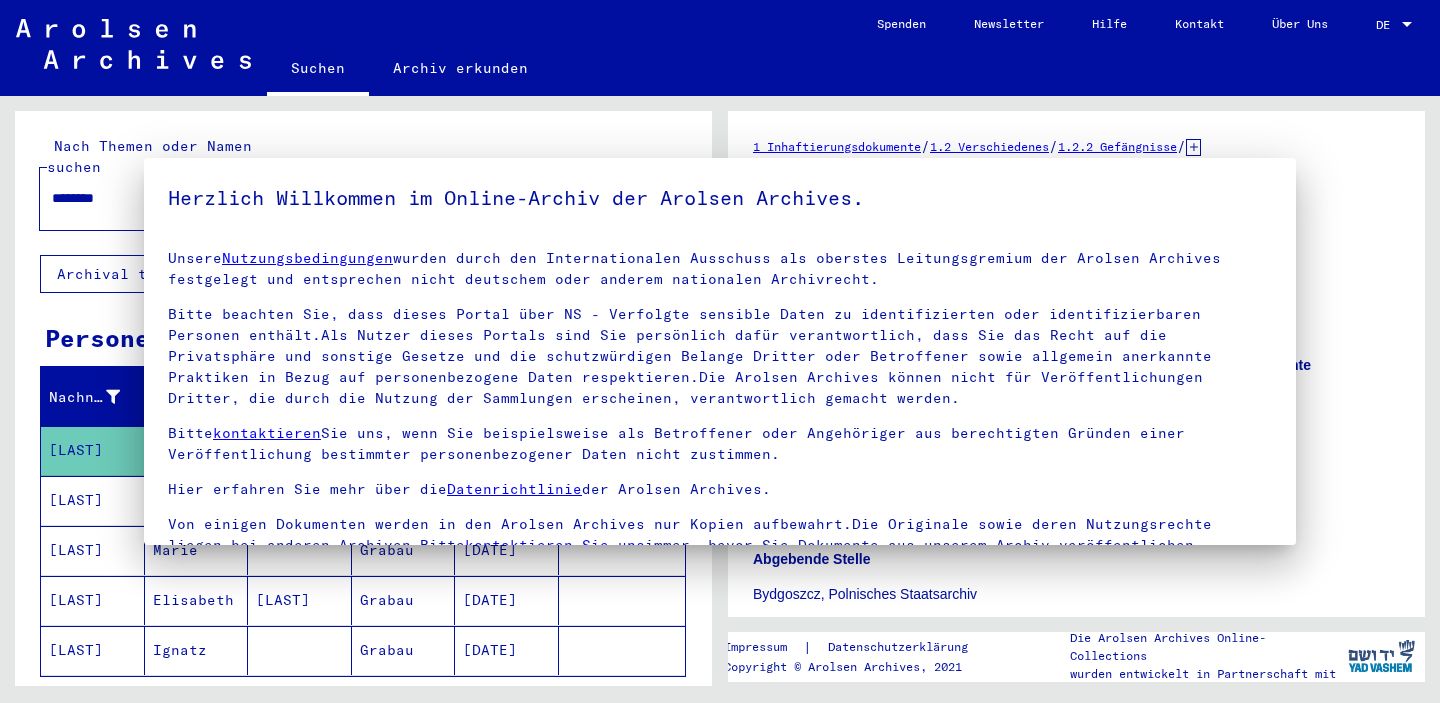 scroll, scrollTop: 0, scrollLeft: 0, axis: both 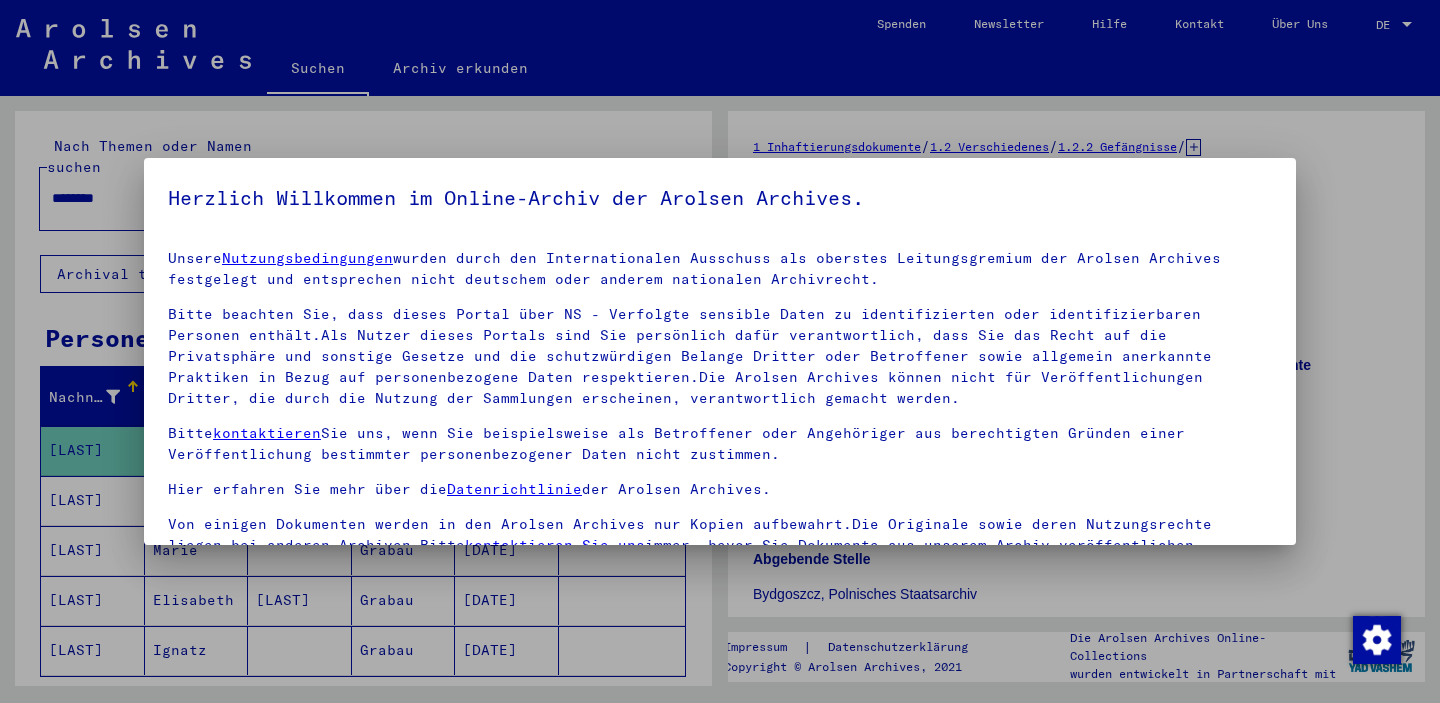 click at bounding box center (720, 351) 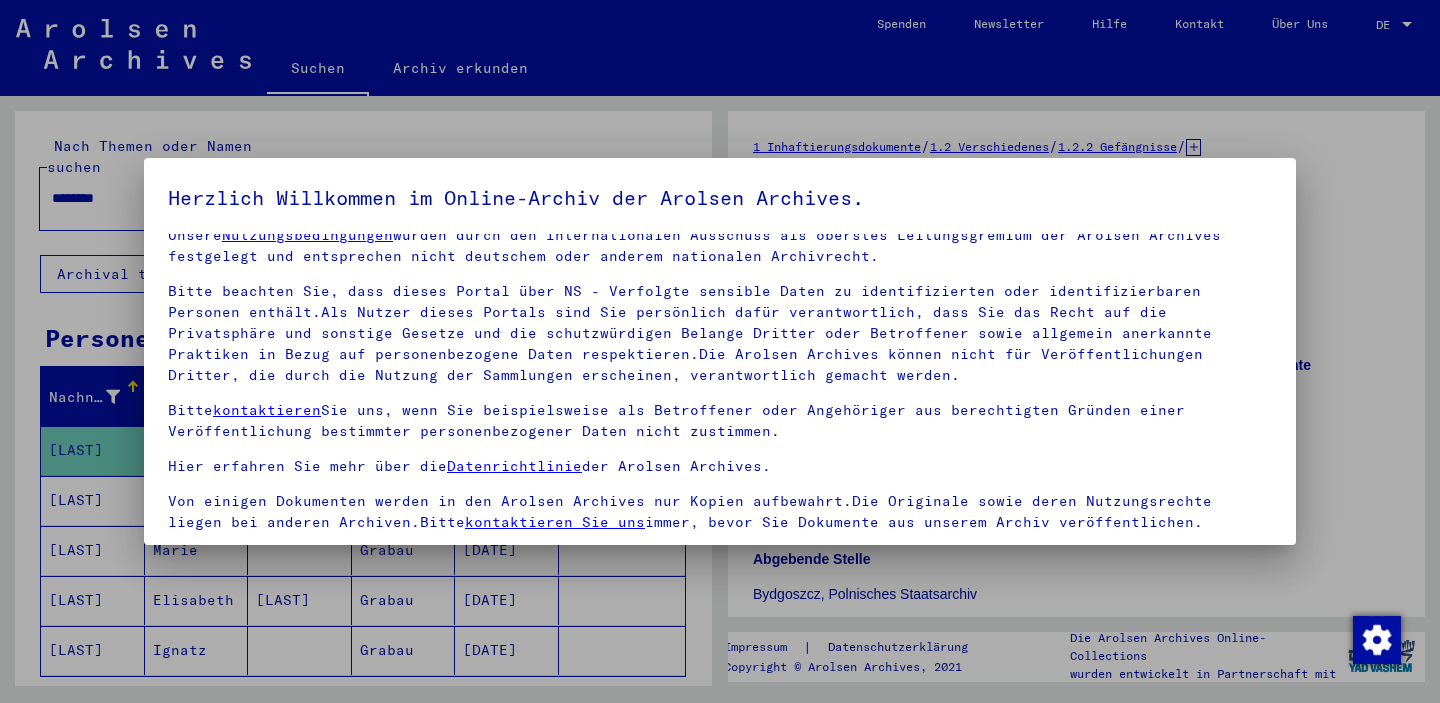 scroll, scrollTop: 23, scrollLeft: 0, axis: vertical 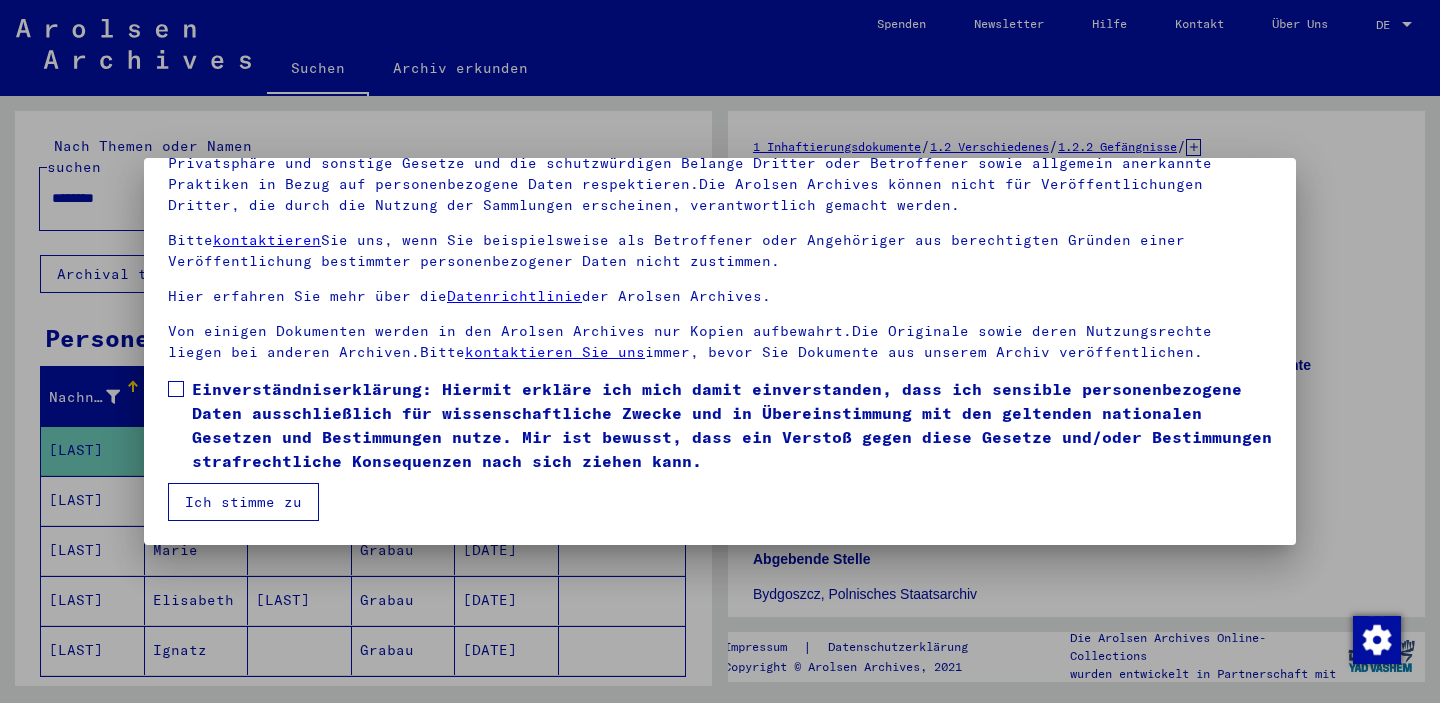click on "Einverständniserklärung: Hiermit erkläre ich mich damit einverstanden, dass ich sensible personenbezogene Daten ausschließlich für wissenschaftliche Zwecke und in Übereinstimmung mit den geltenden nationalen Gesetzen und Bestimmungen nutze. Mir ist bewusst, dass ein Verstoß gegen diese Gesetze und/oder Bestimmungen strafrechtliche Konsequenzen nach sich ziehen kann." at bounding box center [732, 425] 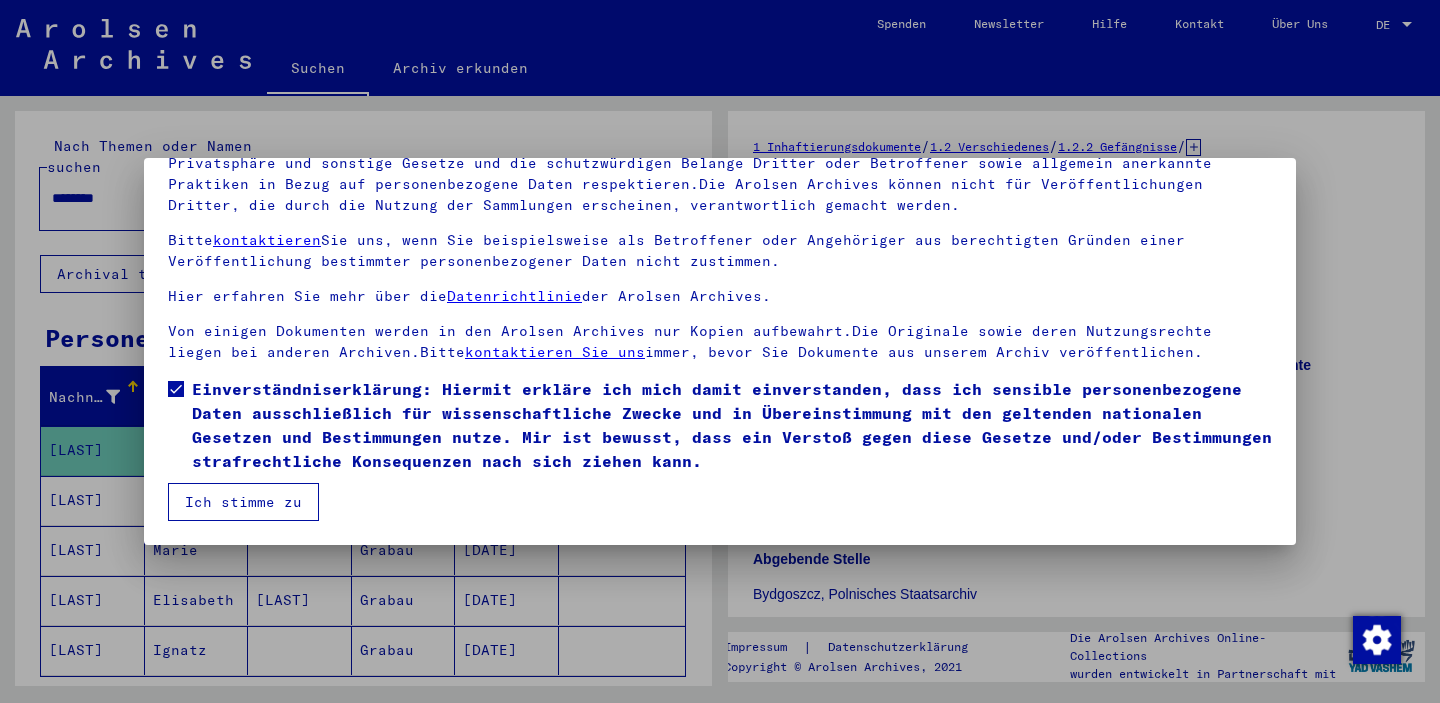 click on "Herzlich Willkommen im Online-Archiv der Arolsen Archives.  Unsere  Nutzungsbedingungen  wurden durch den Internationalen Ausschuss als oberstes Leitungsgremium der Arolsen Archives festgelegt und entsprechen nicht deutschem oder anderem nationalen Archivrecht. Bitte beachten Sie, dass dieses Portal über NS - Verfolgte sensible Daten zu identifizierten oder identifizierbaren Personen enthält.Als Nutzer dieses Portals sind Sie persönlich dafür verantwortlich, dass Sie das Recht auf die Privatsphäre und sonstige Gesetze und die schutzwürdigen Belange Dritter oder Betroffener sowie allgemein anerkannte Praktiken in Bezug auf personenbezogene Daten respektieren.Die Arolsen Archives können nicht für Veröffentlichungen Dritter, die durch die Nutzung der Sammlungen erscheinen, verantwortlich gemacht werden. Bitte  kontaktieren  Sie uns, wenn Sie beispielsweise als Betroffener oder Angehöriger aus berechtigten Gründen einer Veröffentlichung bestimmter personenbezogener Daten nicht zustimmen." at bounding box center (720, 351) 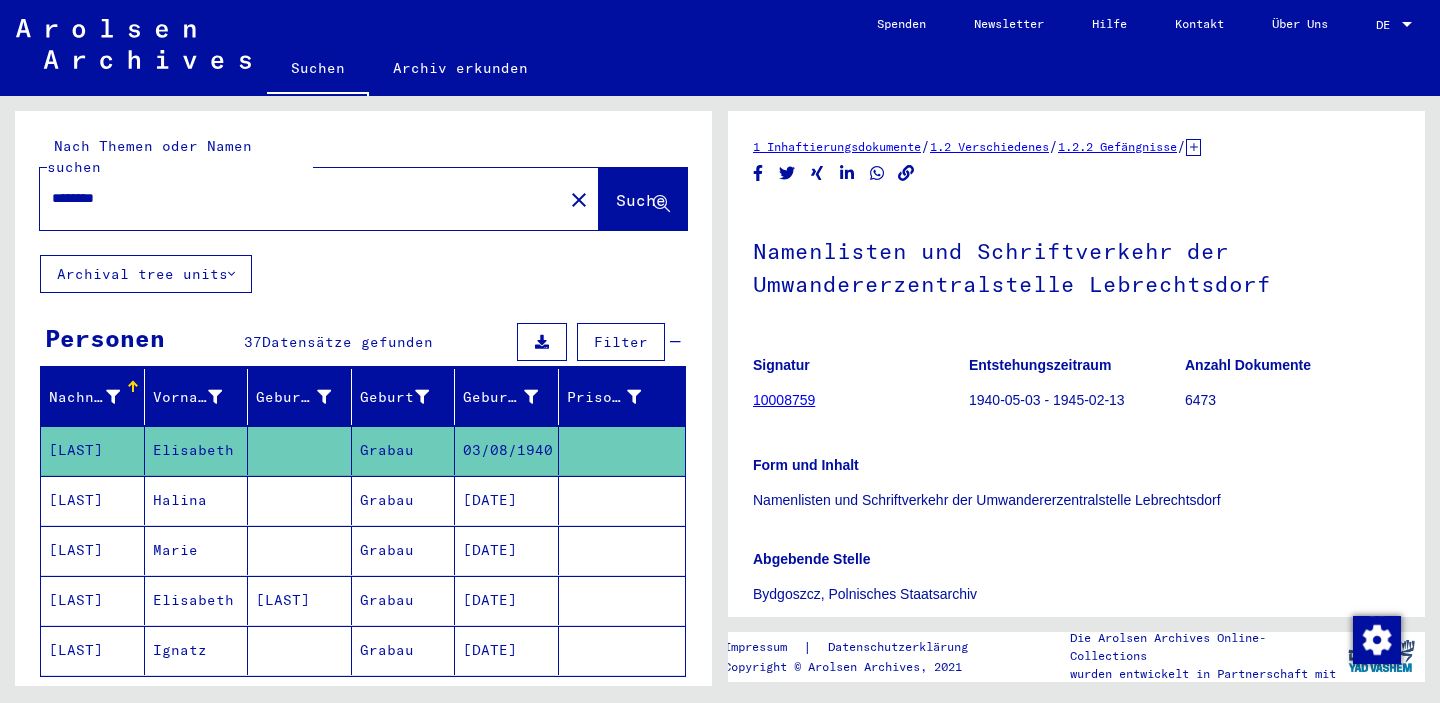 click 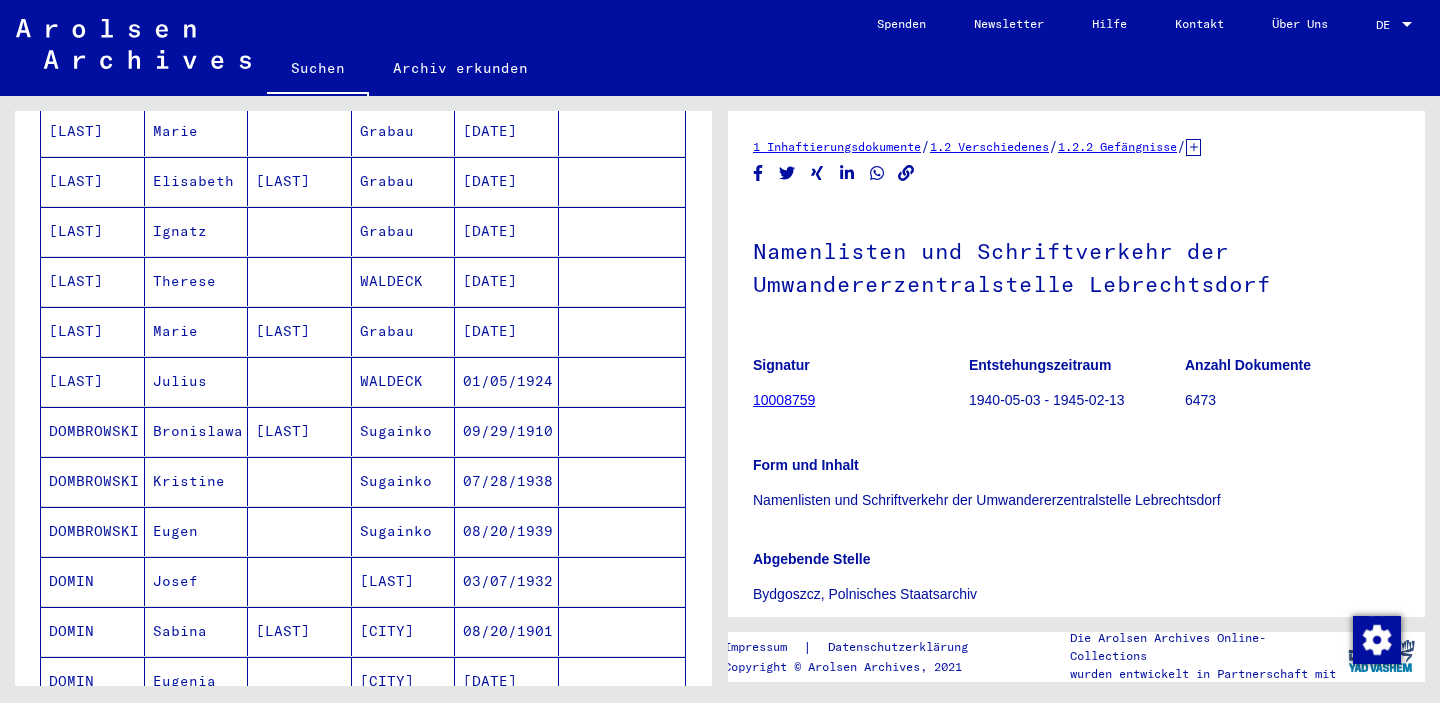 scroll, scrollTop: 470, scrollLeft: 0, axis: vertical 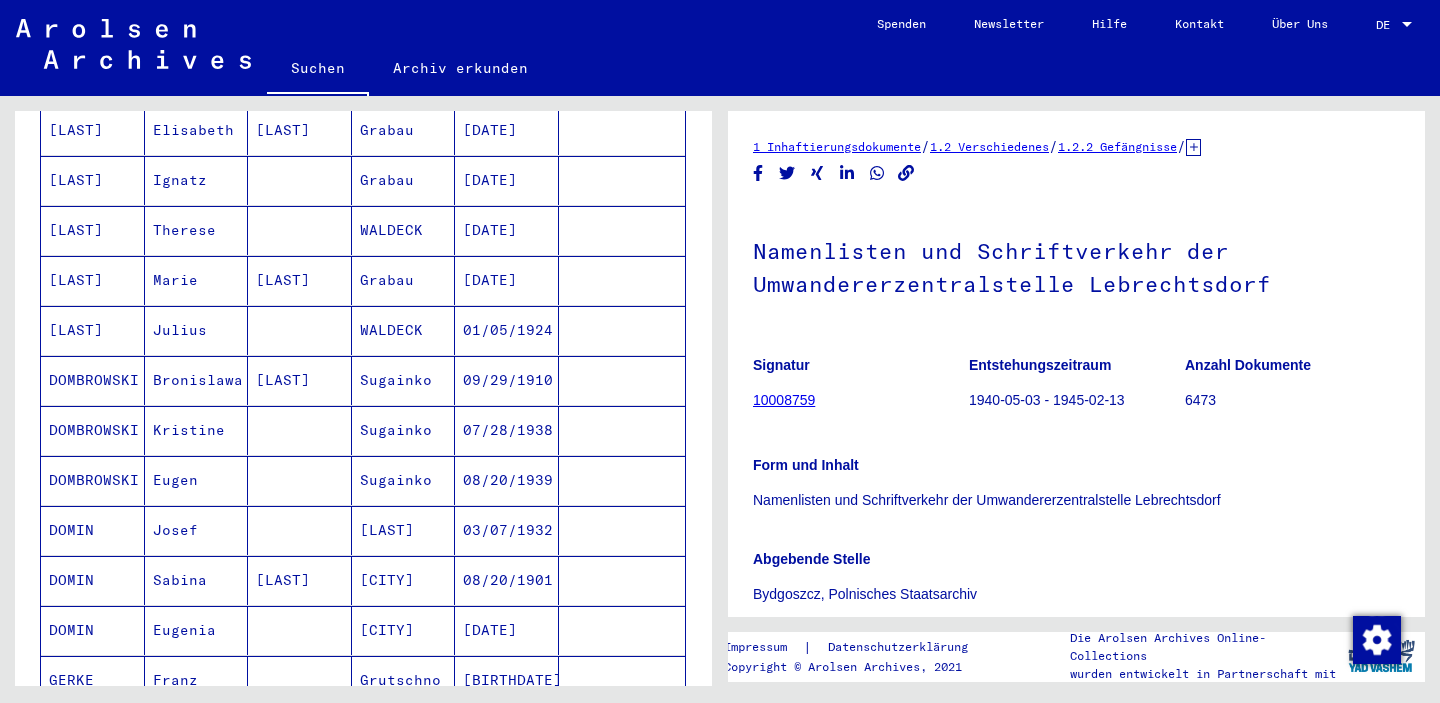 click on "[LAST]" at bounding box center [300, 430] 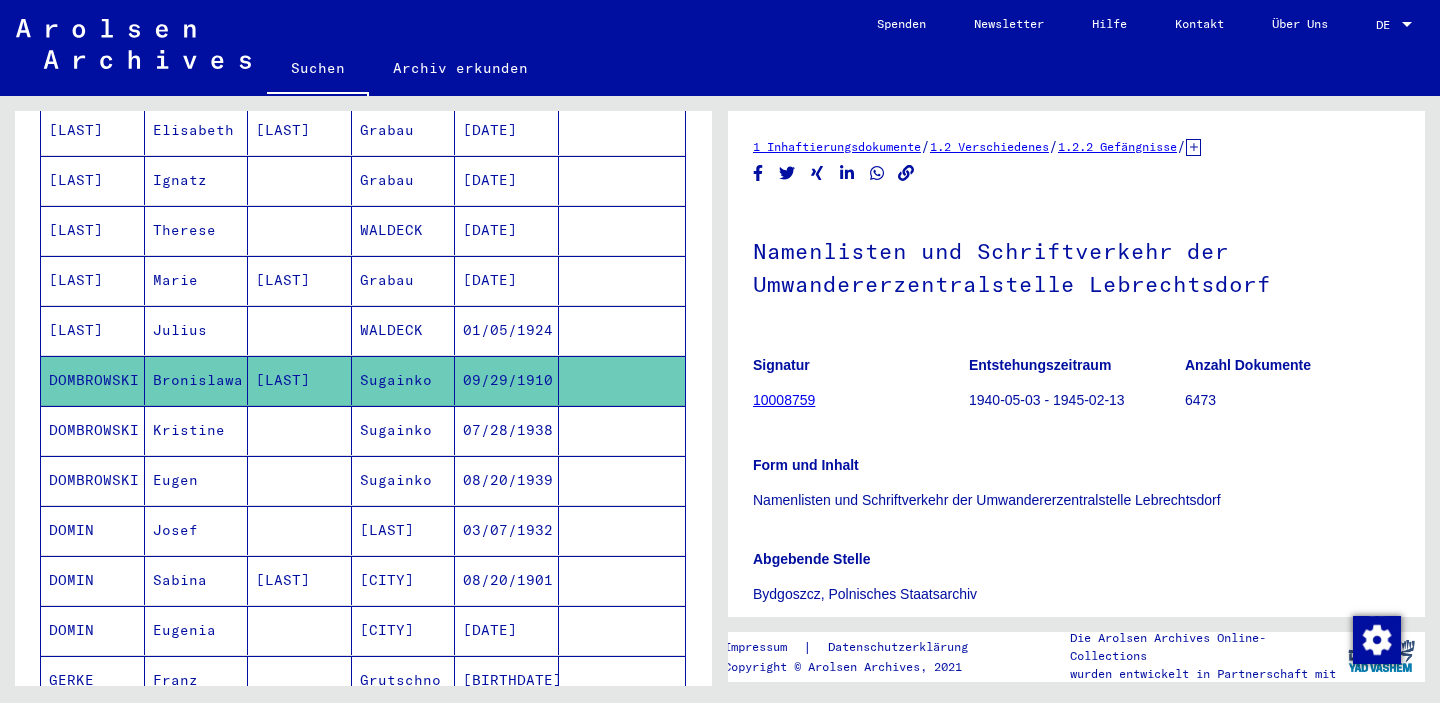 click at bounding box center [300, 480] 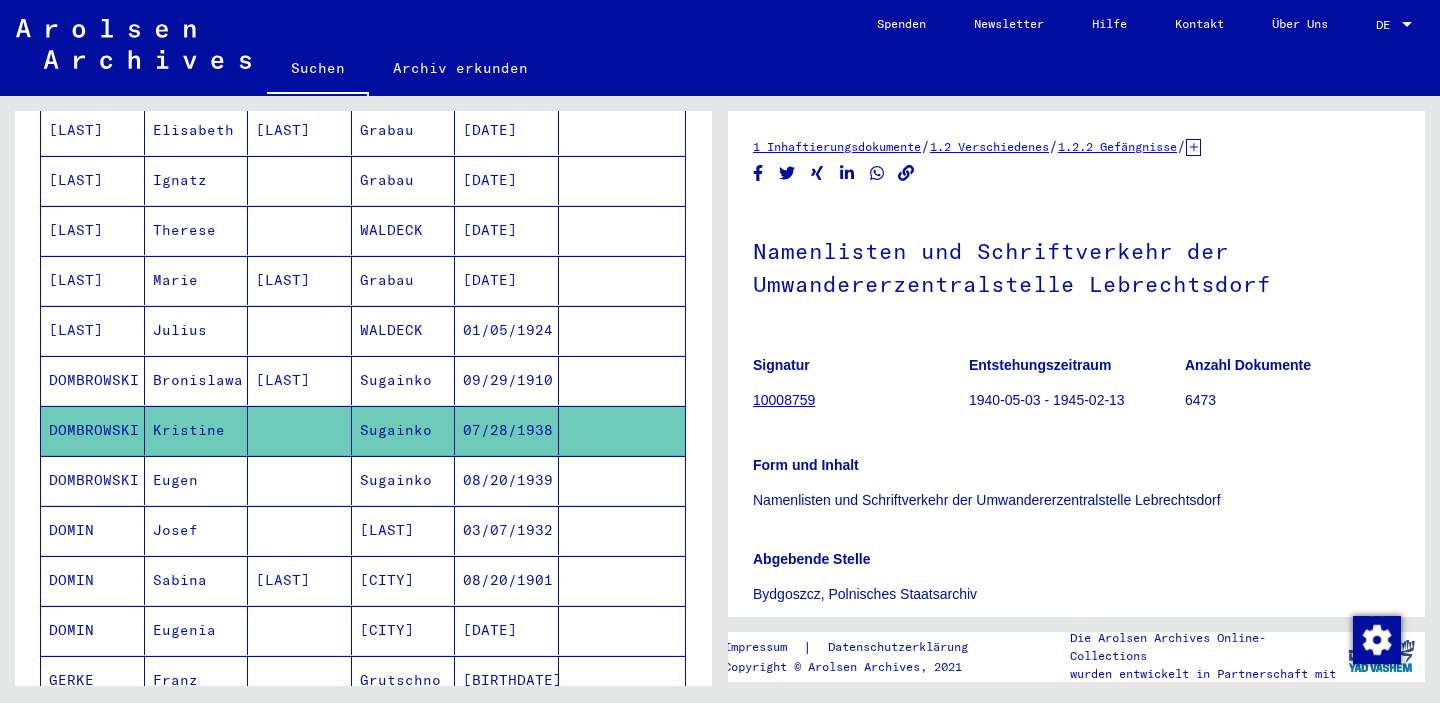 click at bounding box center (300, 530) 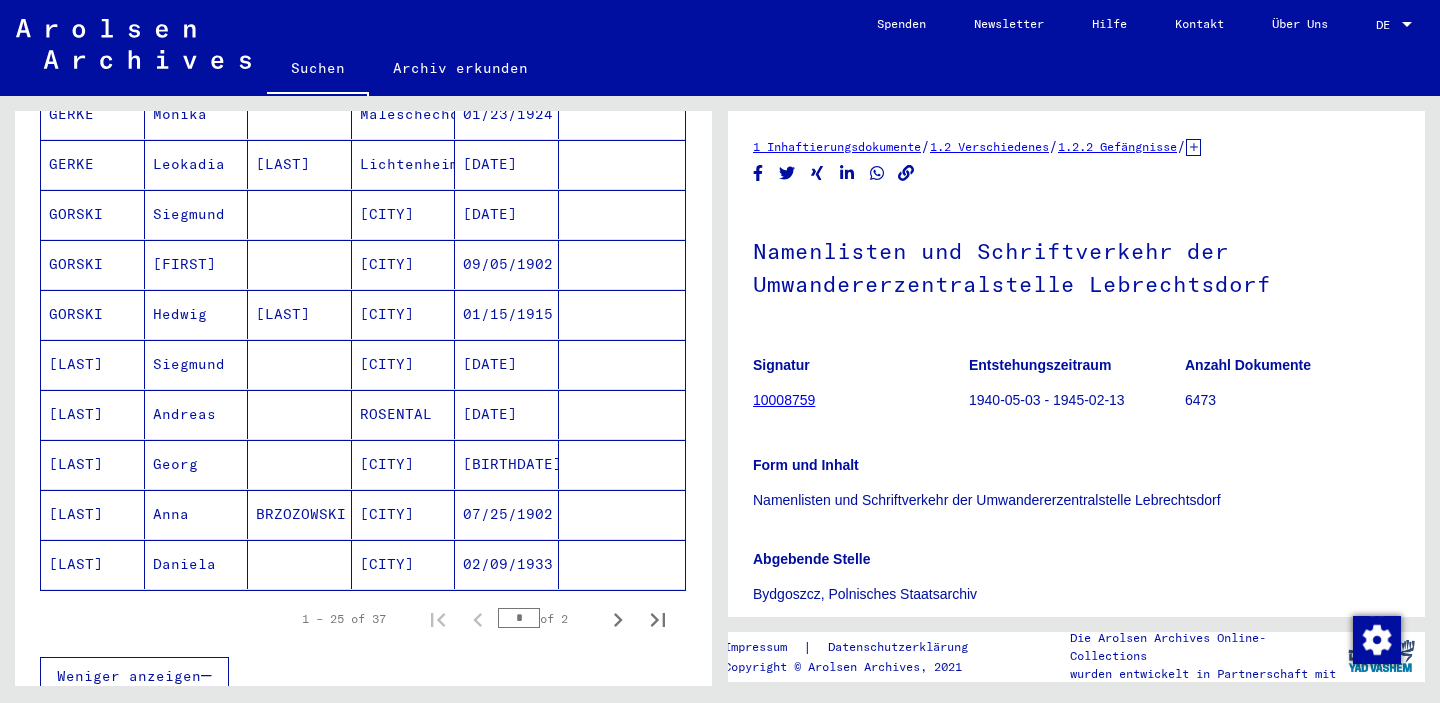 scroll, scrollTop: 1094, scrollLeft: 0, axis: vertical 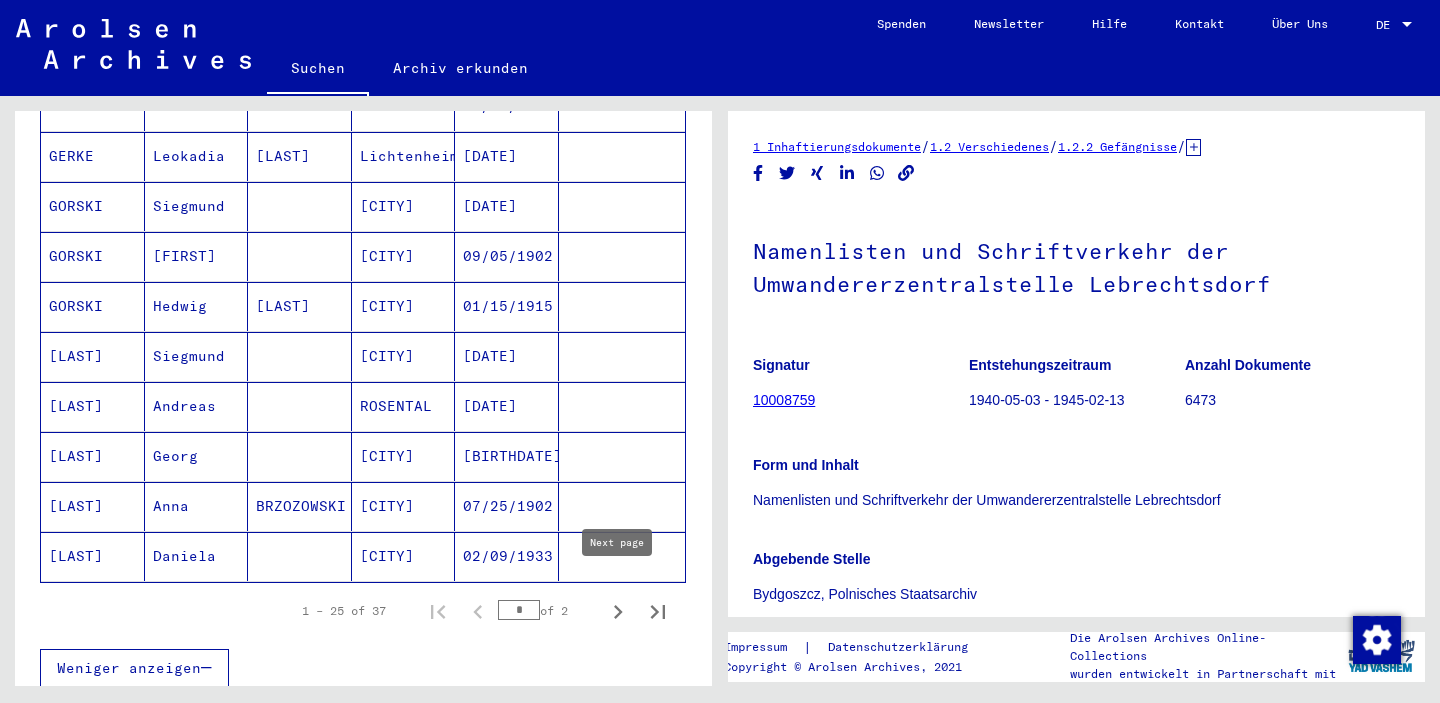 click 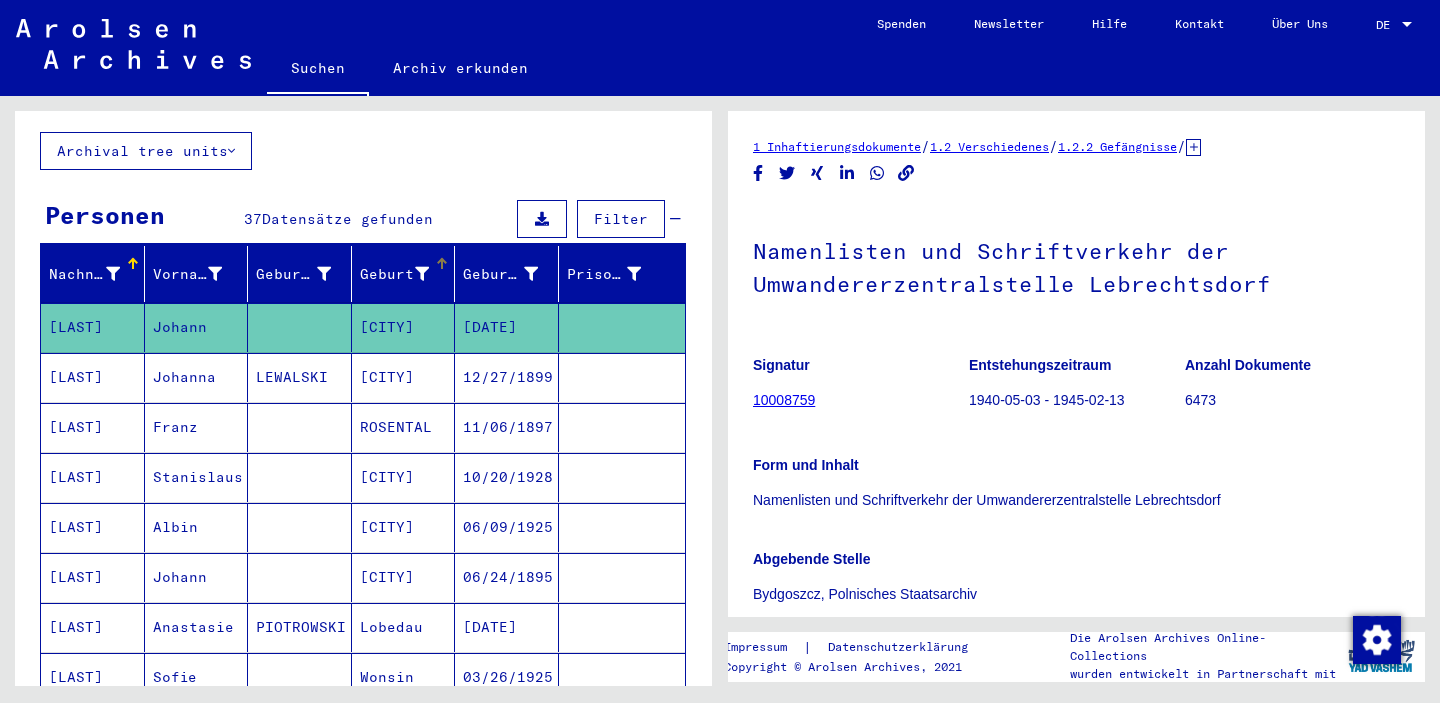 scroll, scrollTop: 127, scrollLeft: 0, axis: vertical 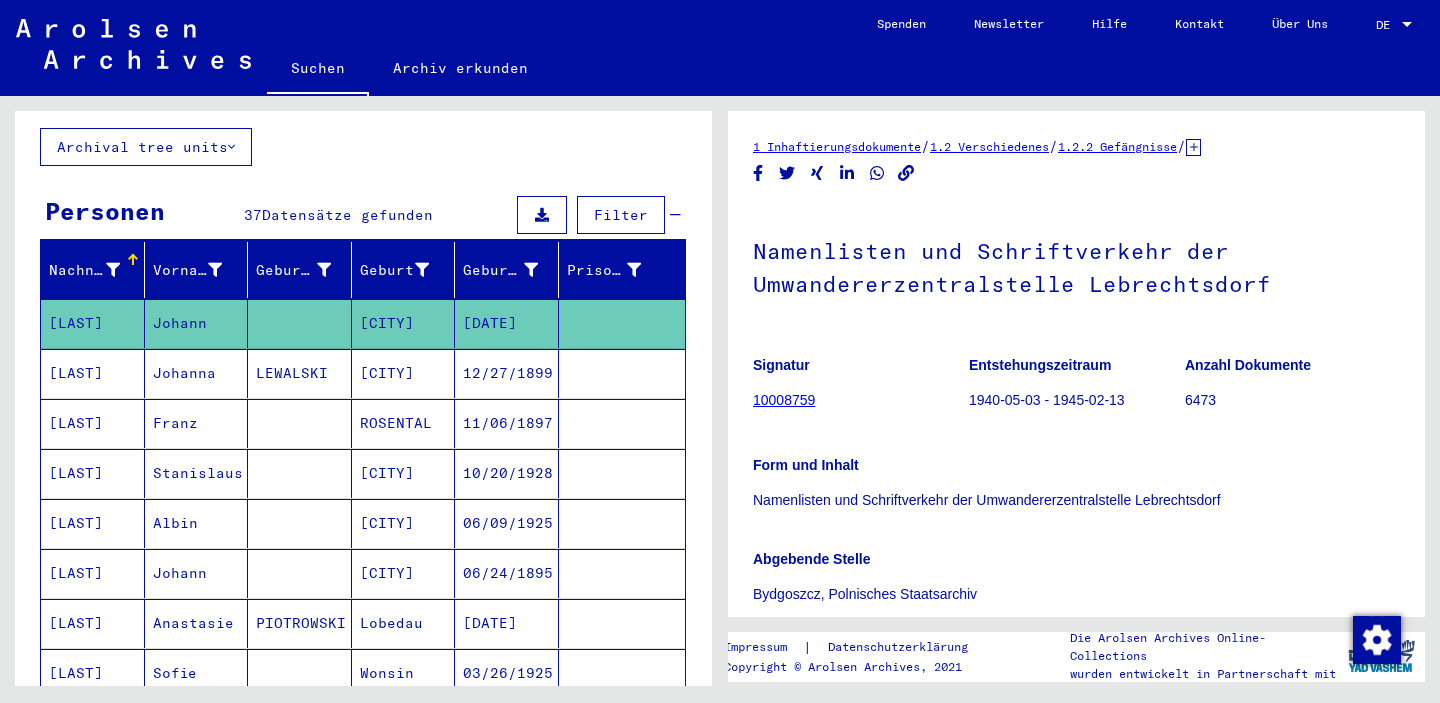 click 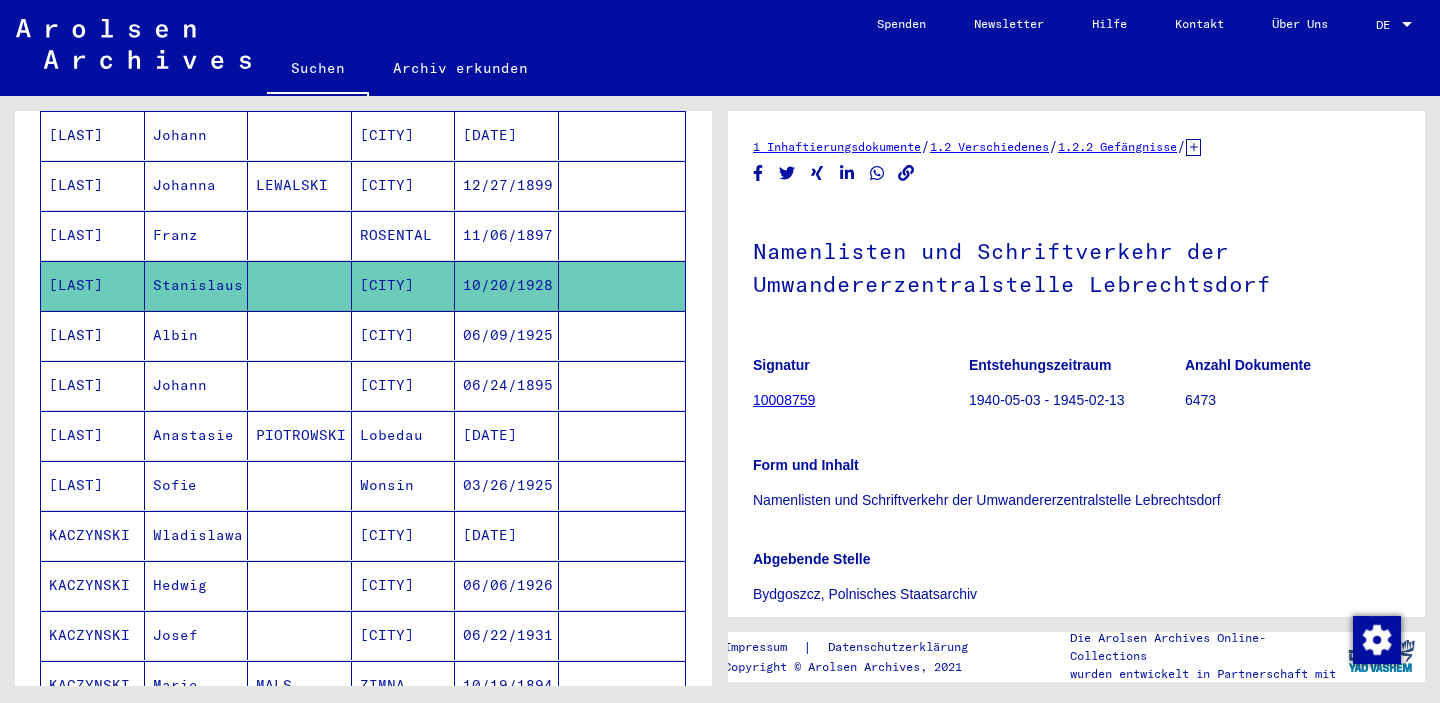 scroll, scrollTop: 383, scrollLeft: 0, axis: vertical 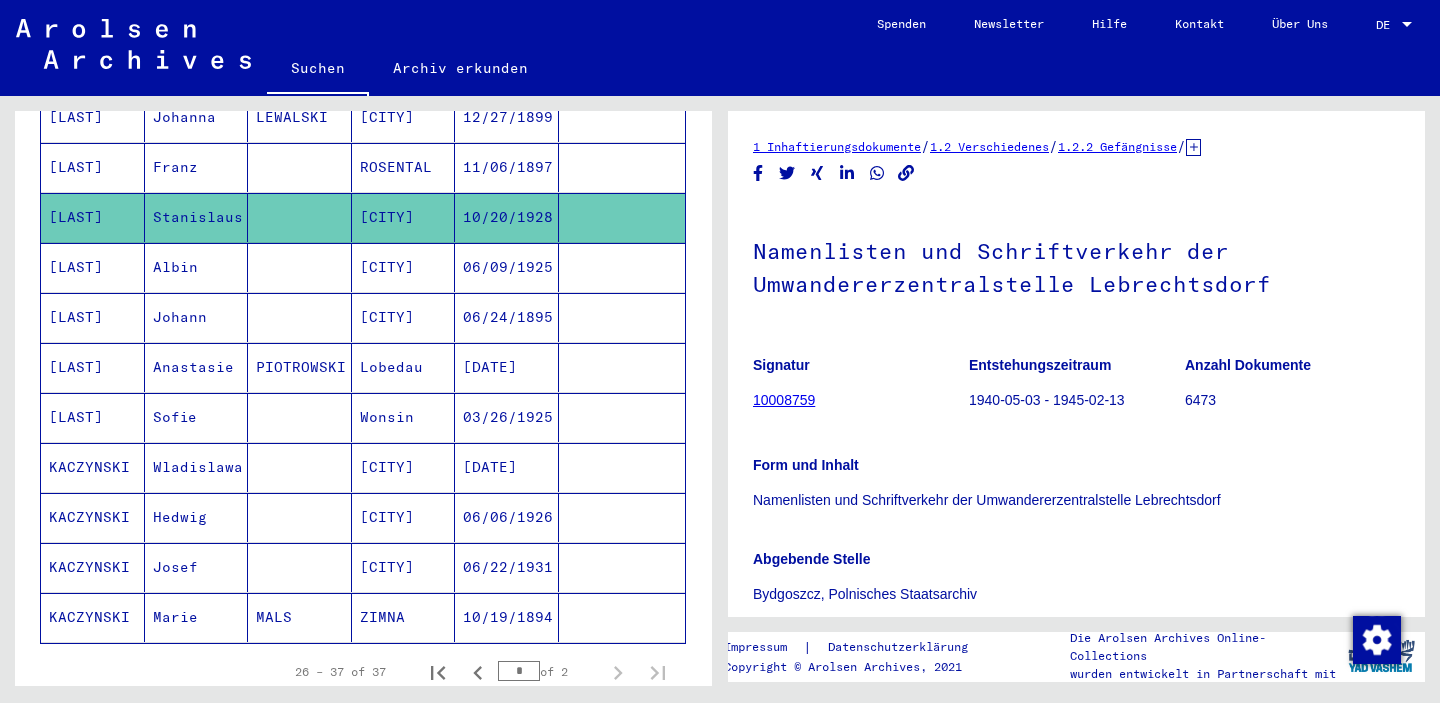 click at bounding box center [300, 617] 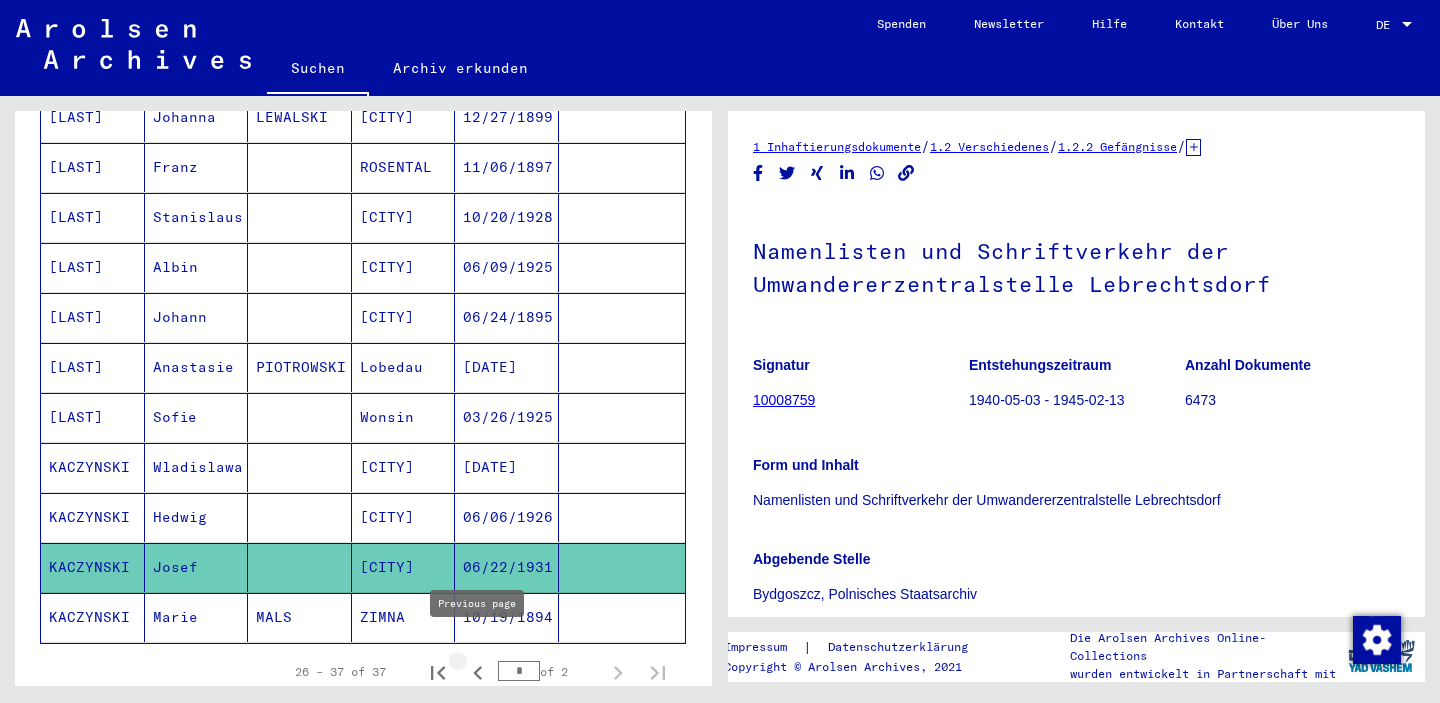 click 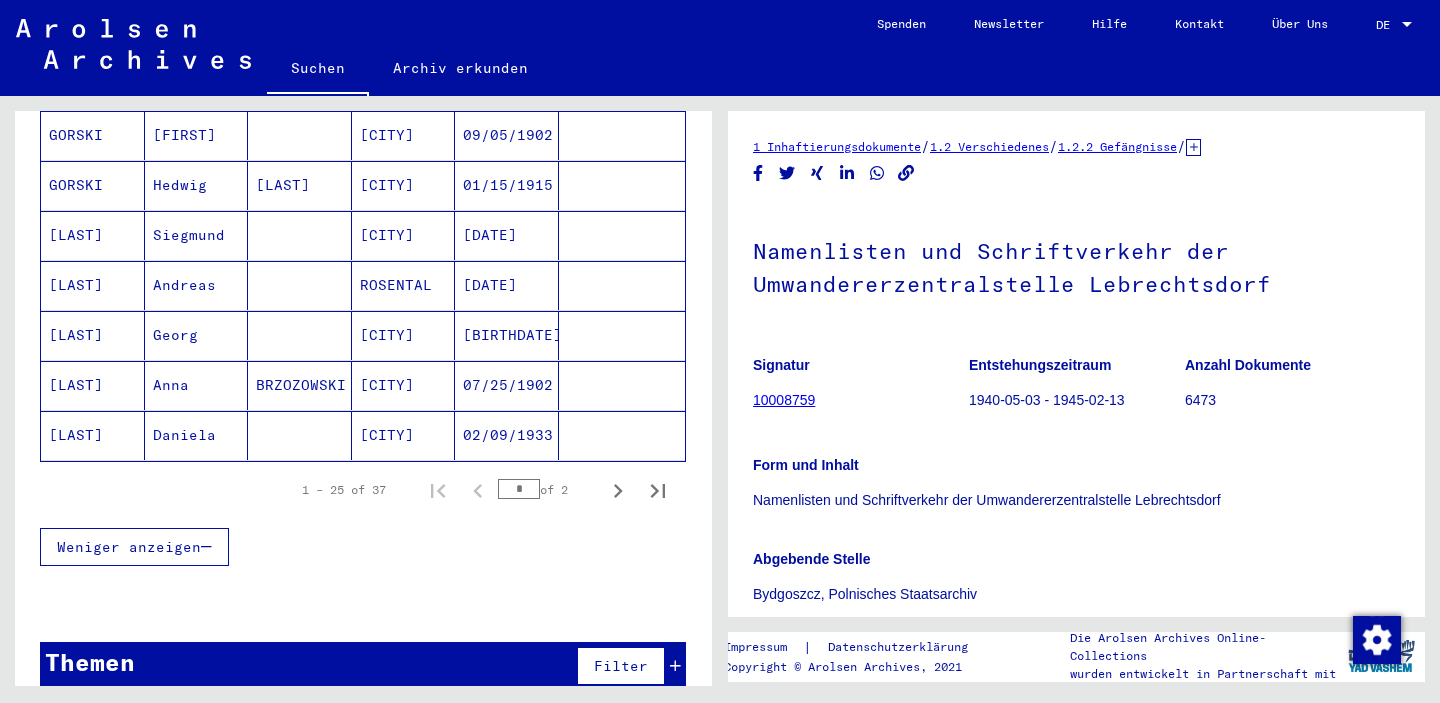 scroll, scrollTop: 1222, scrollLeft: 0, axis: vertical 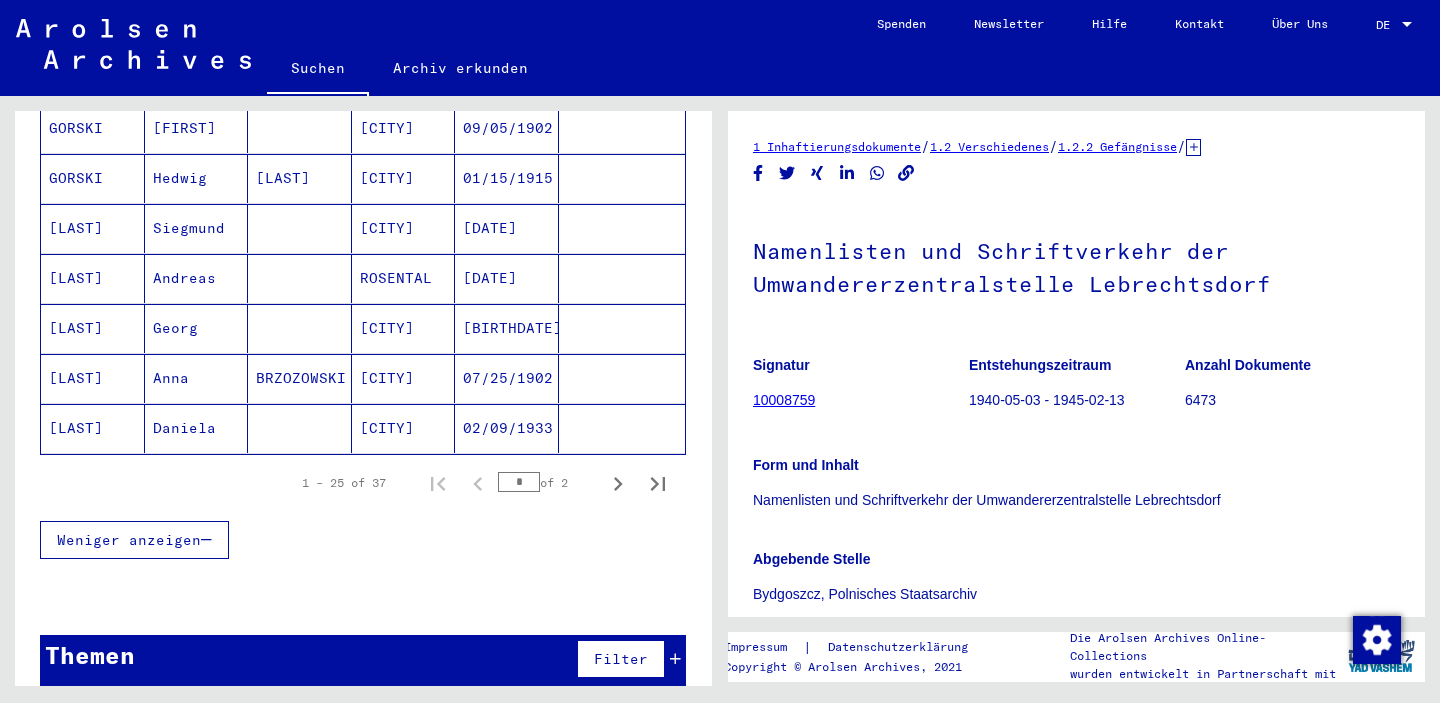 click on "02/09/1933" 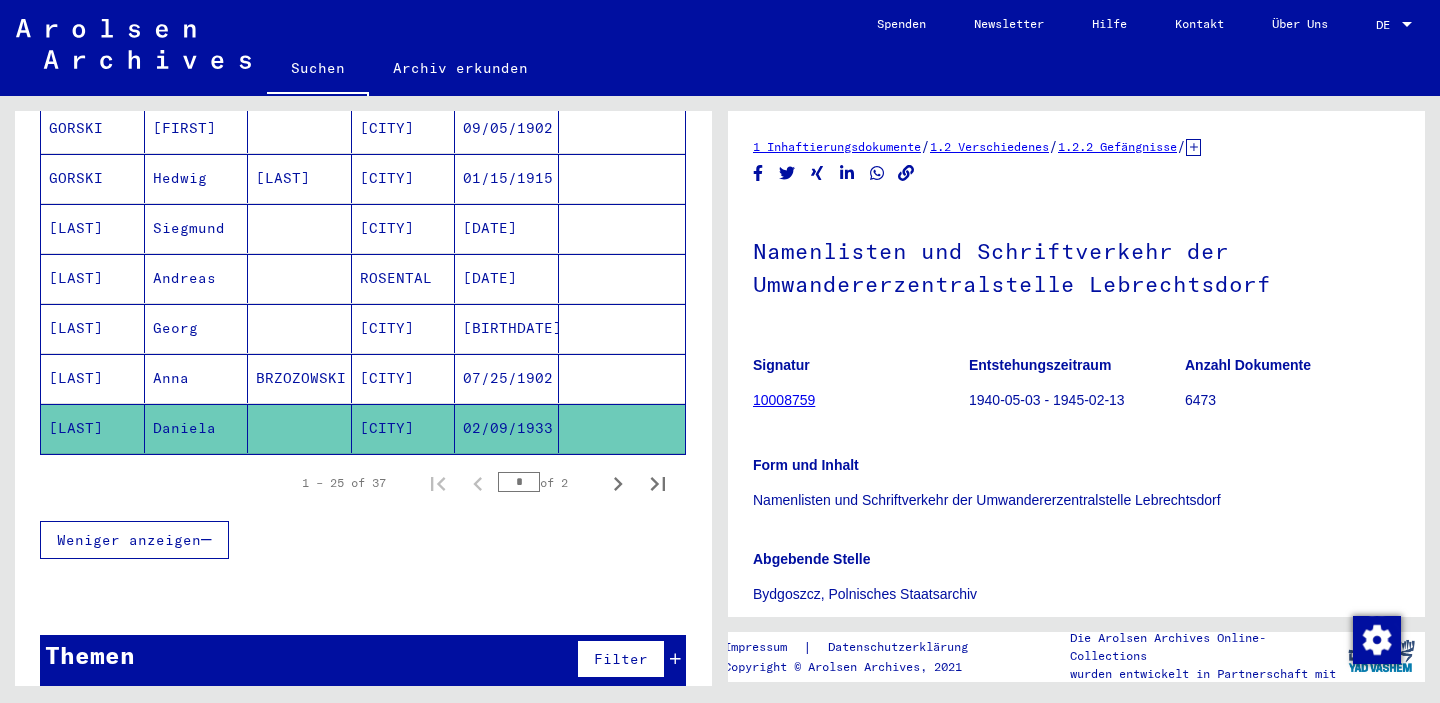 click on "[CITY]" at bounding box center (404, 378) 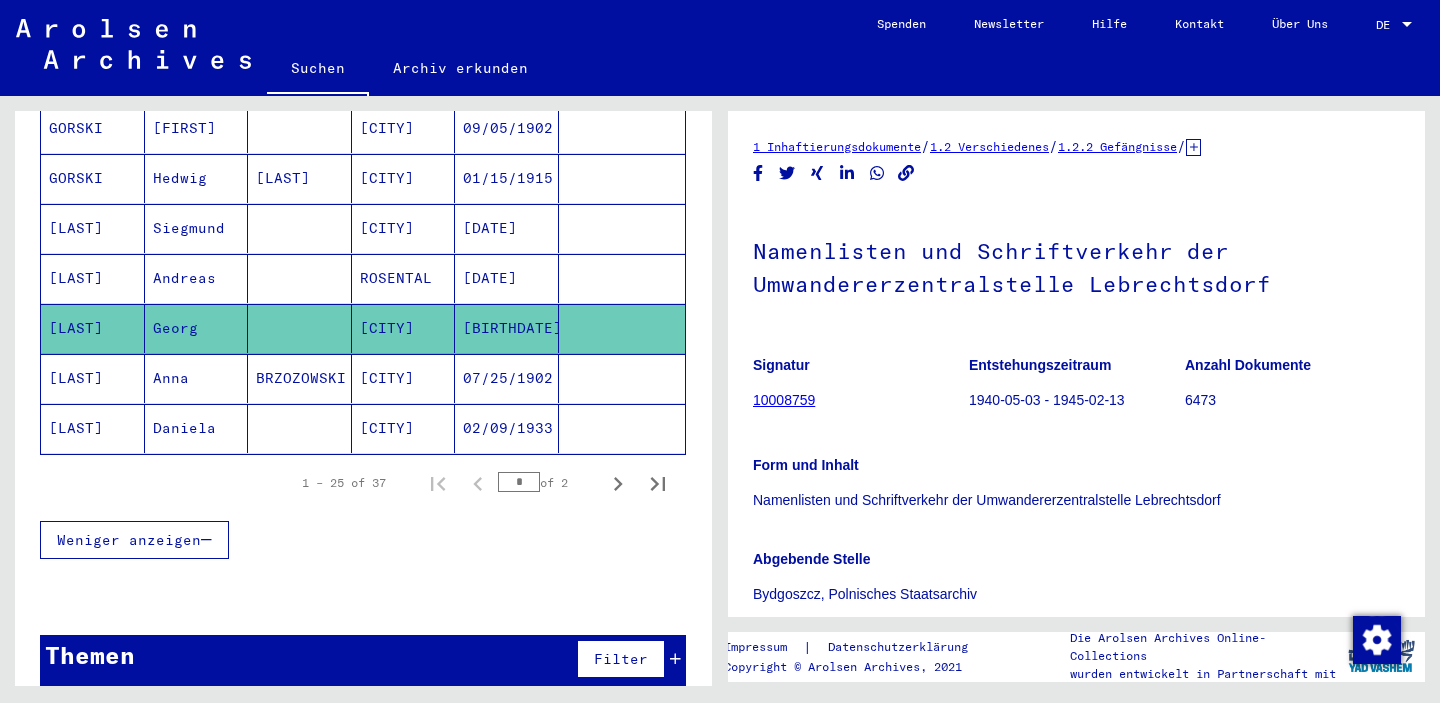 click on "[CITY]" at bounding box center (404, 428) 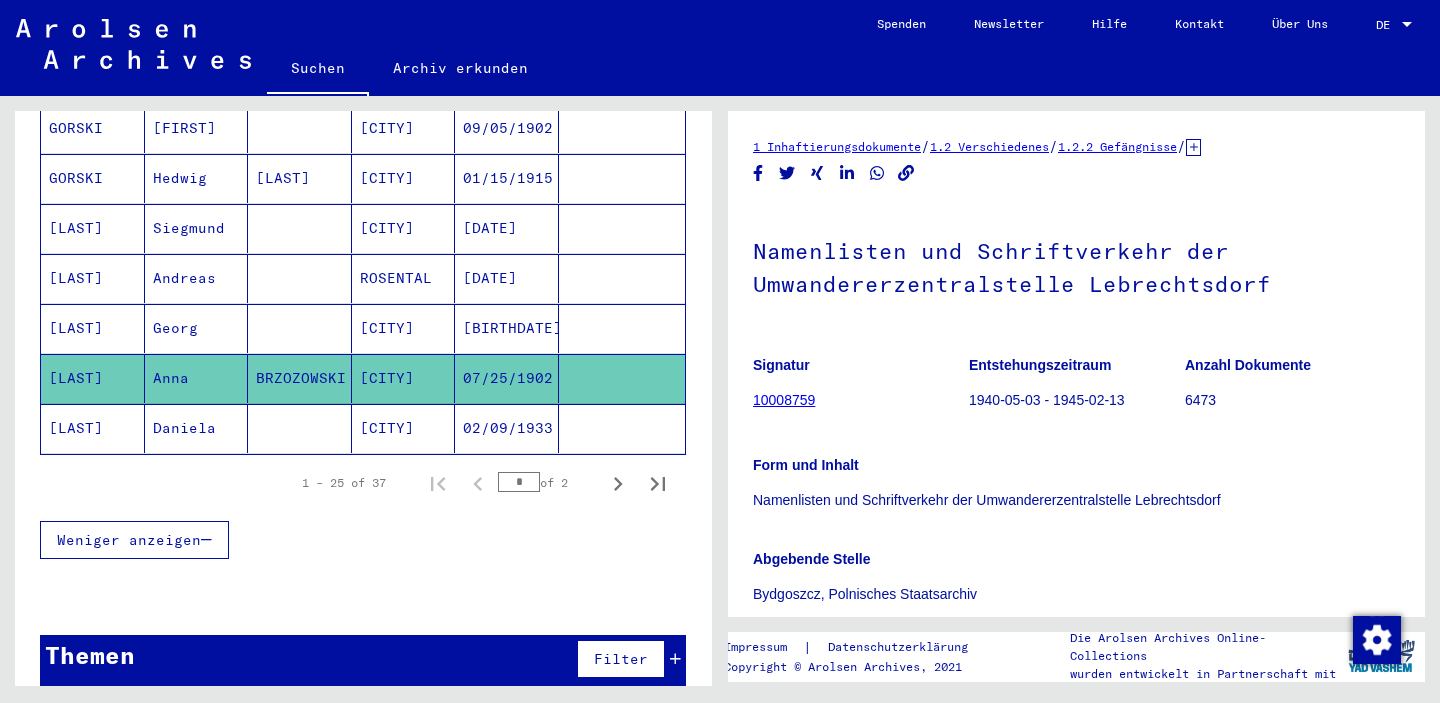 click on "[BIRTHDATE]" at bounding box center (507, 378) 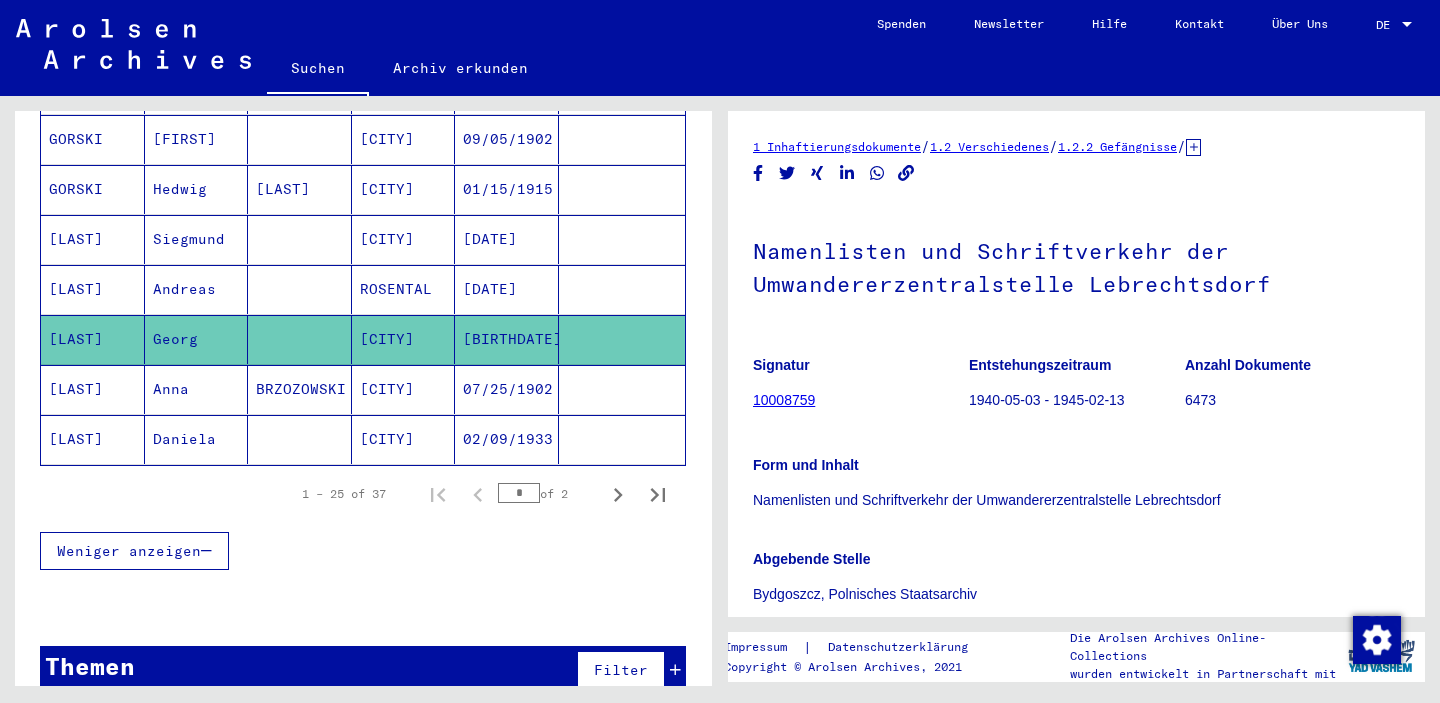 scroll, scrollTop: 1210, scrollLeft: 0, axis: vertical 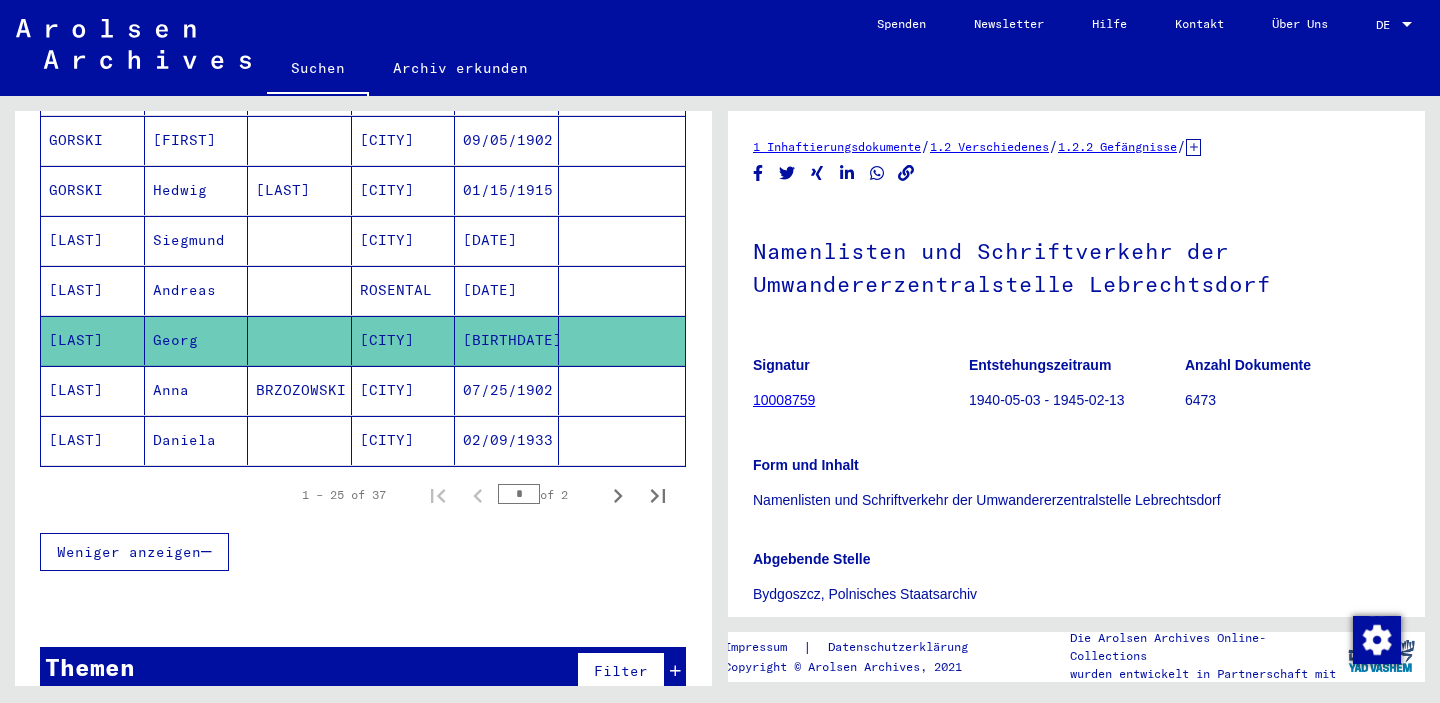 click on "[DATE]" at bounding box center [507, 290] 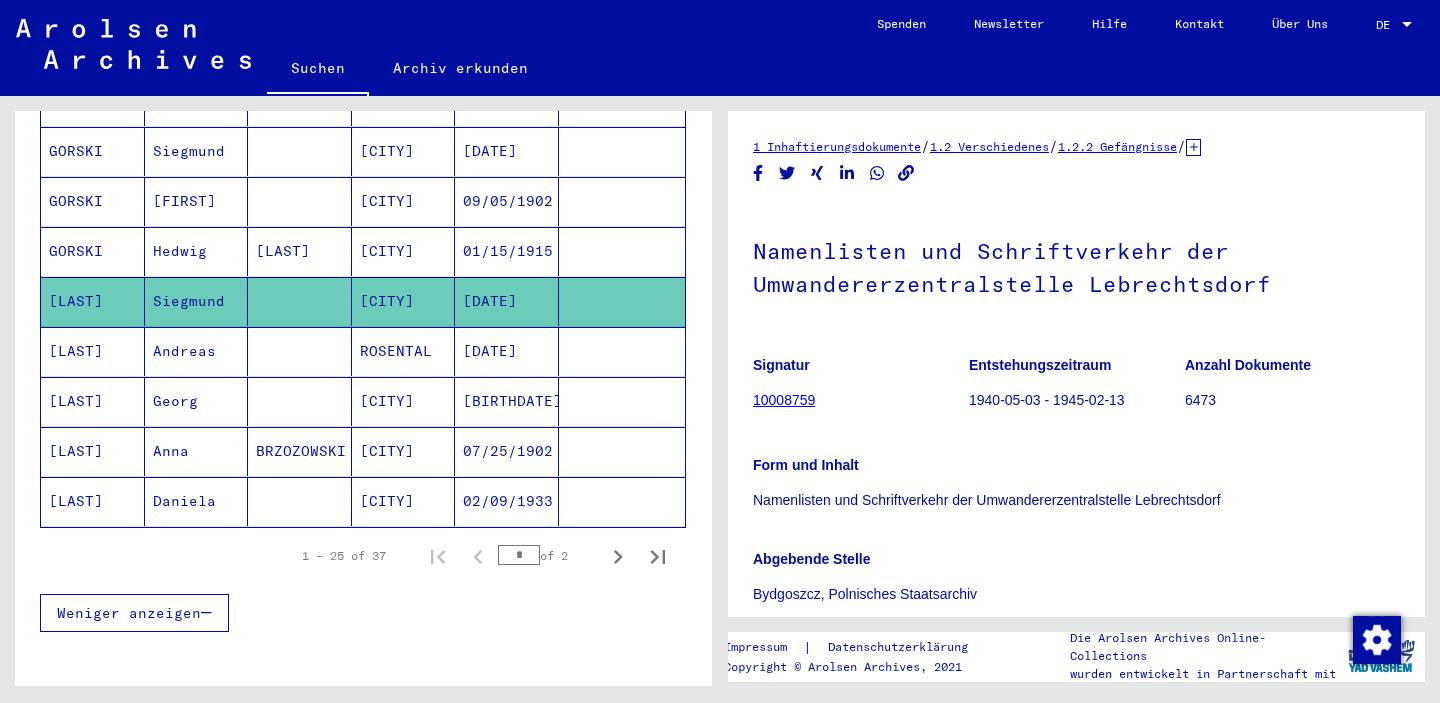 scroll, scrollTop: 1146, scrollLeft: 0, axis: vertical 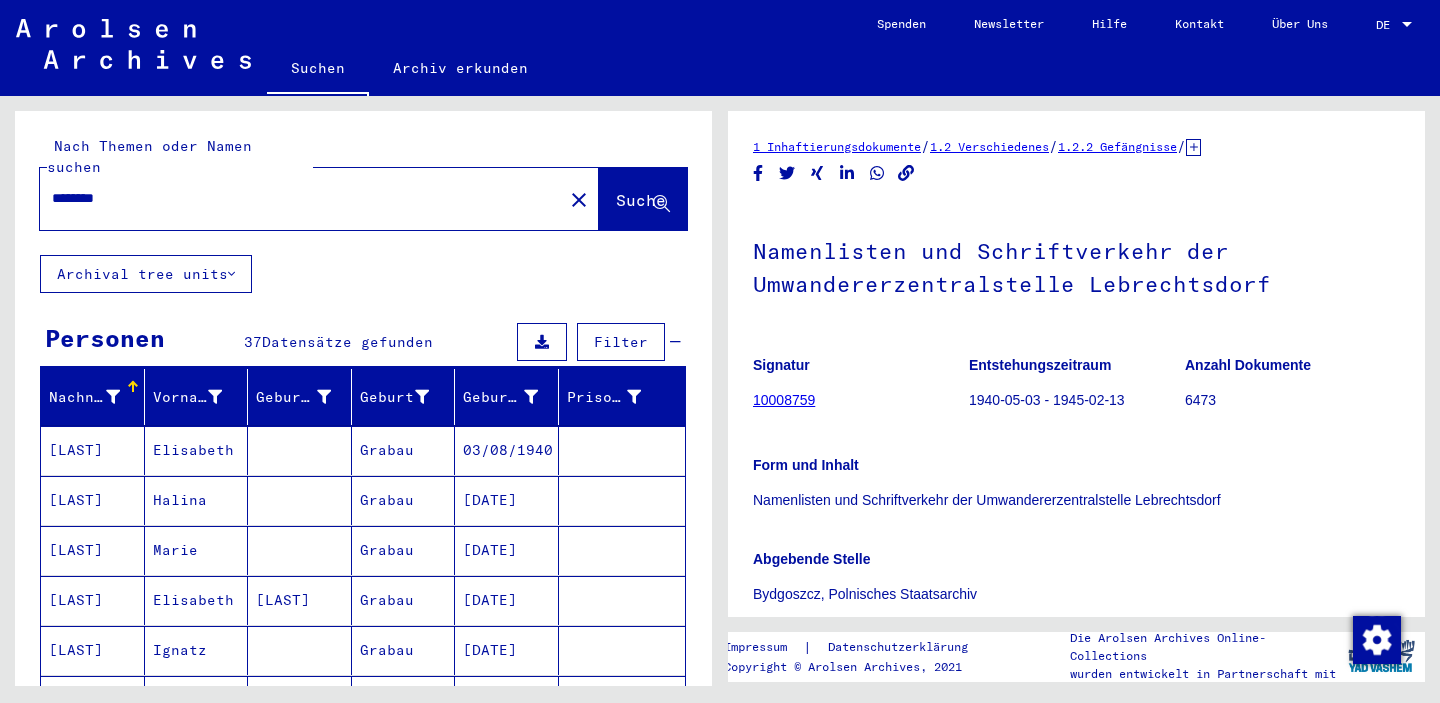 click on "Suchen" 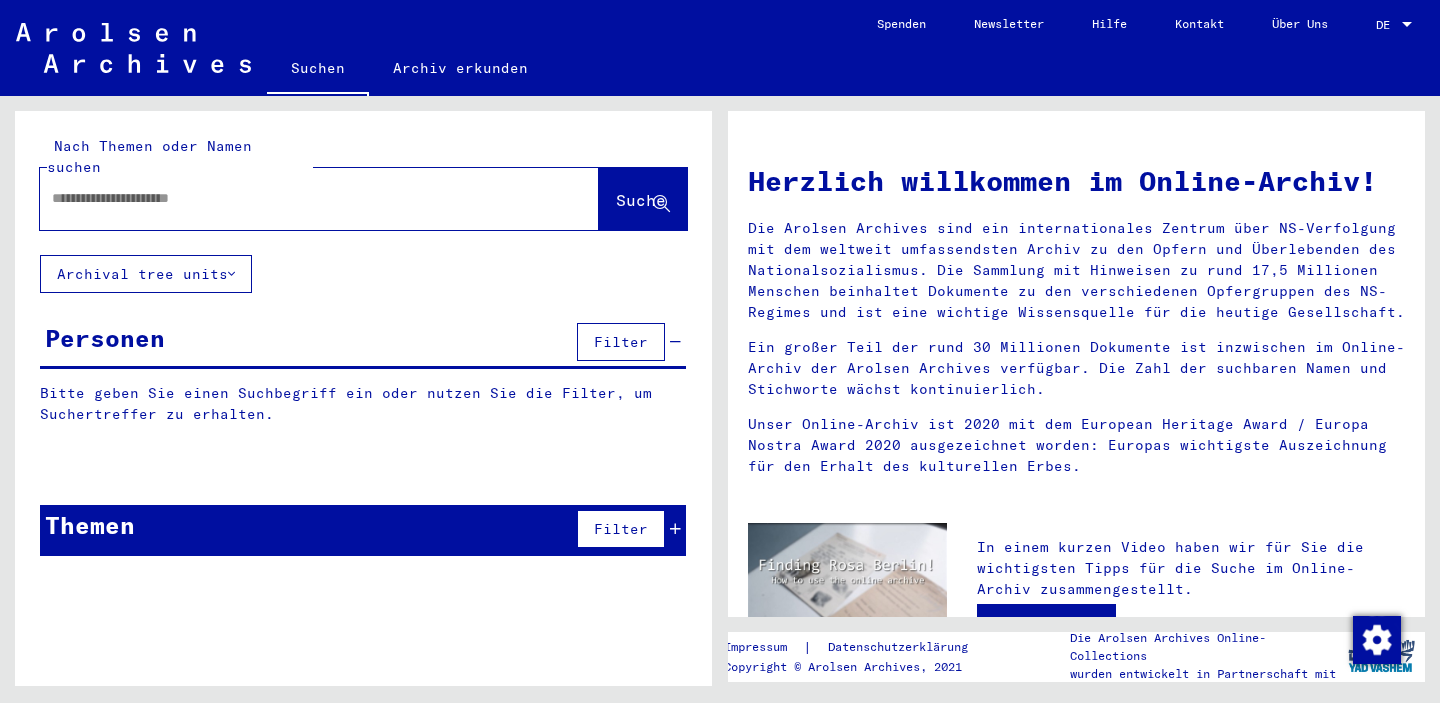 click at bounding box center [295, 198] 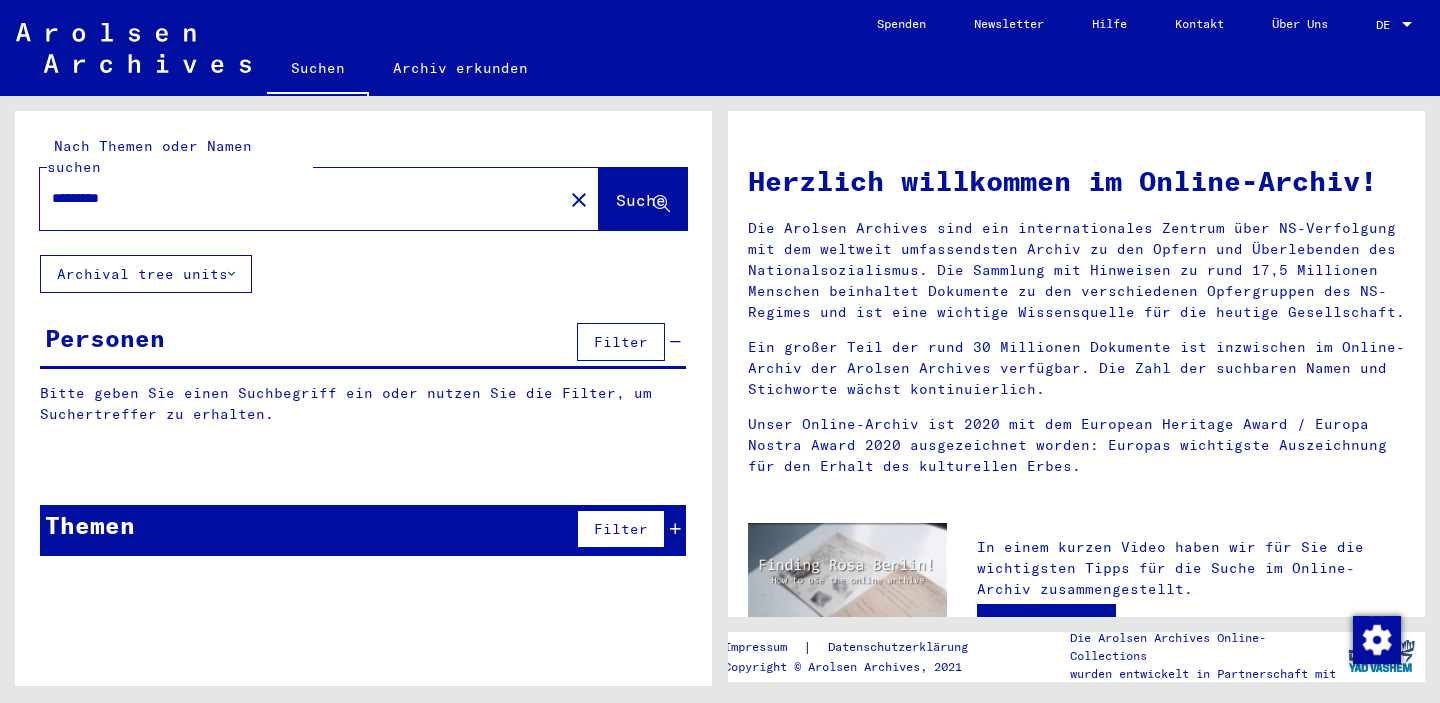 type on "*********" 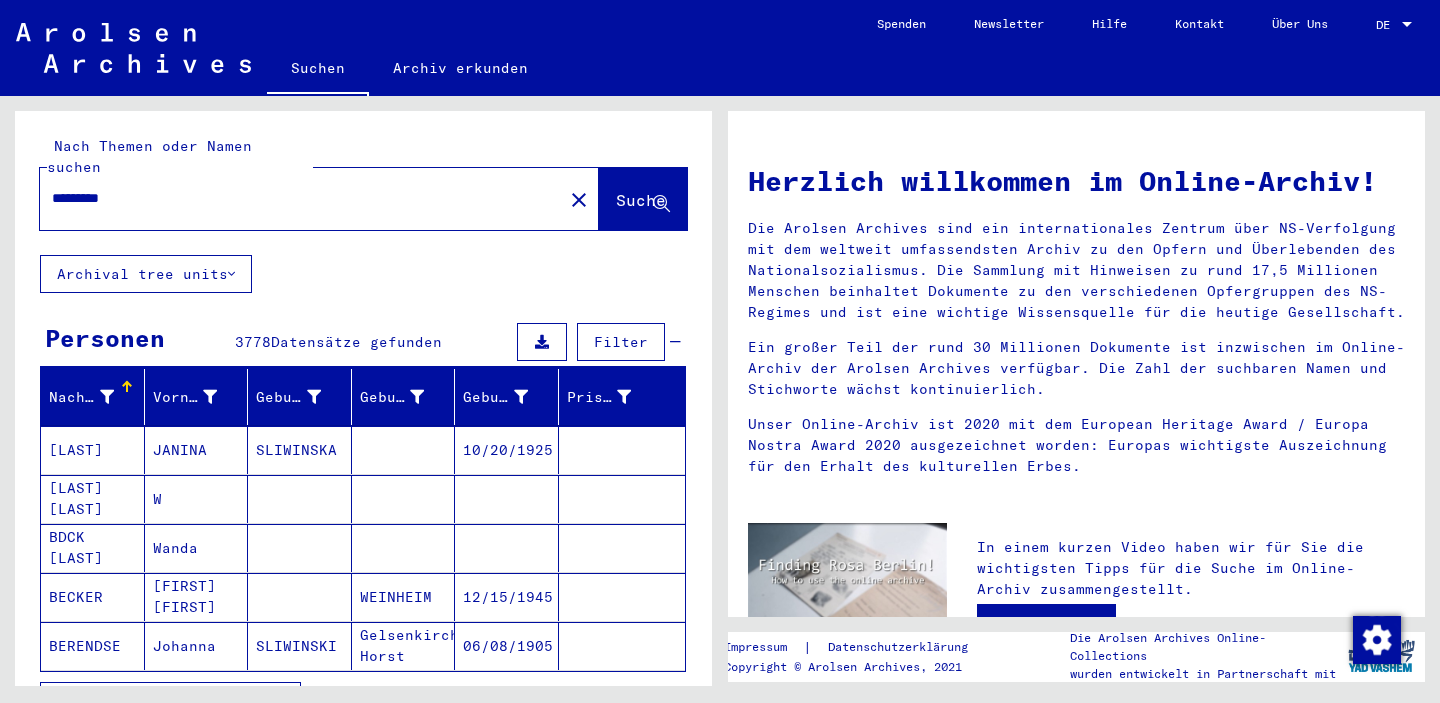 click on "SLIWINSKA" at bounding box center [300, 499] 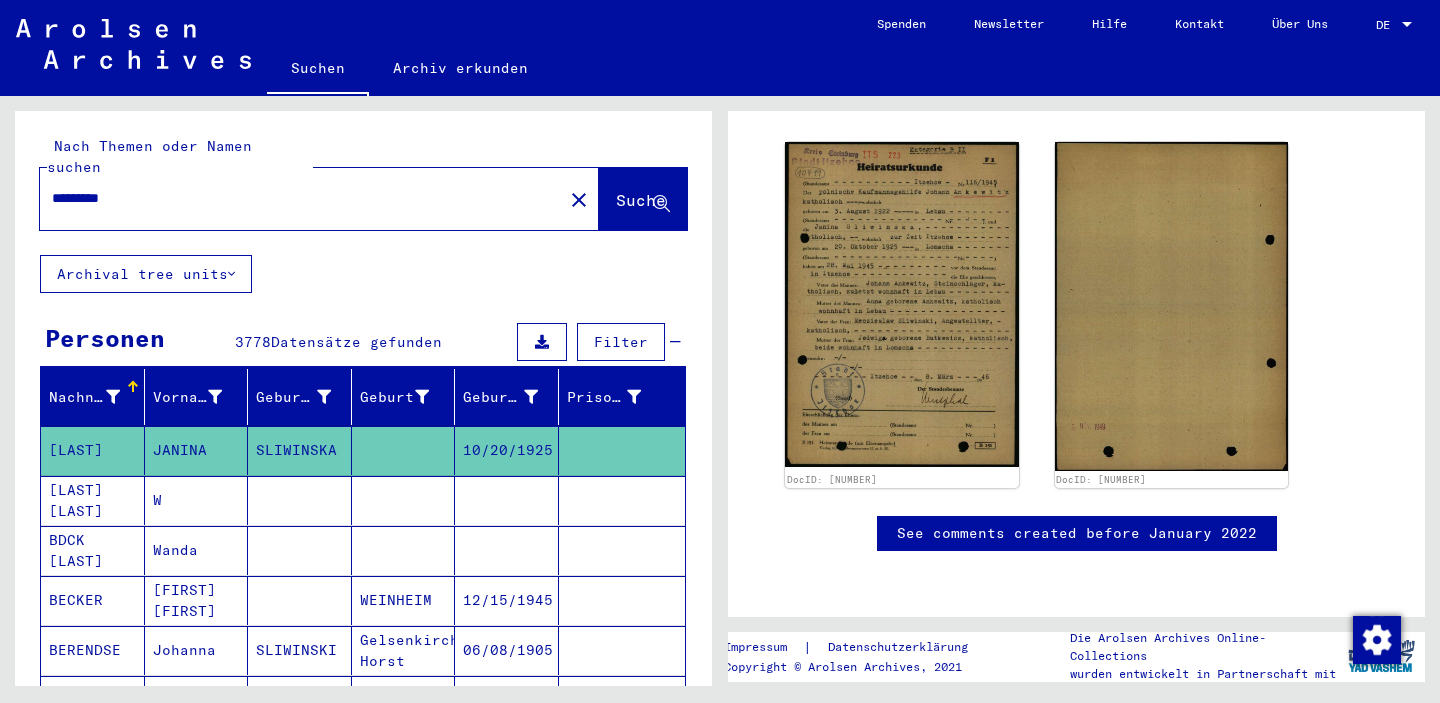 scroll, scrollTop: 0, scrollLeft: 0, axis: both 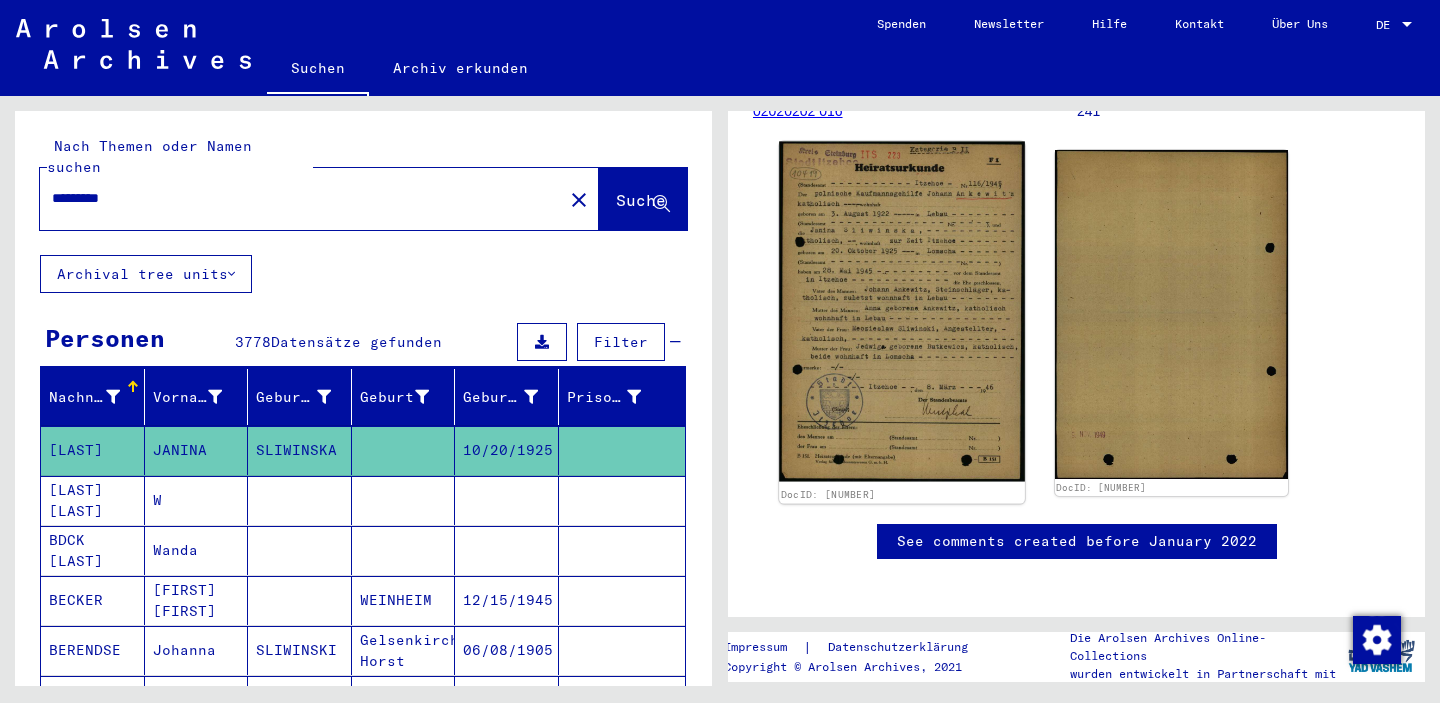 click 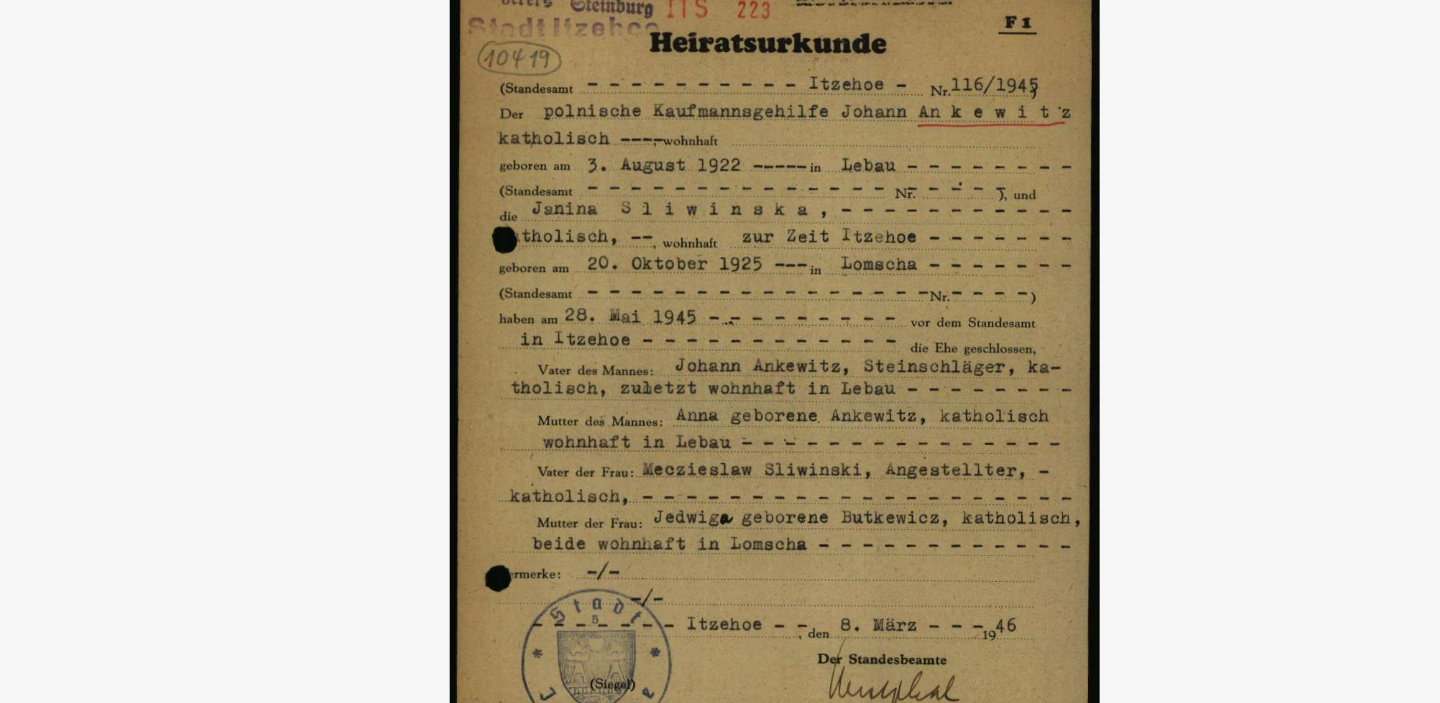 type 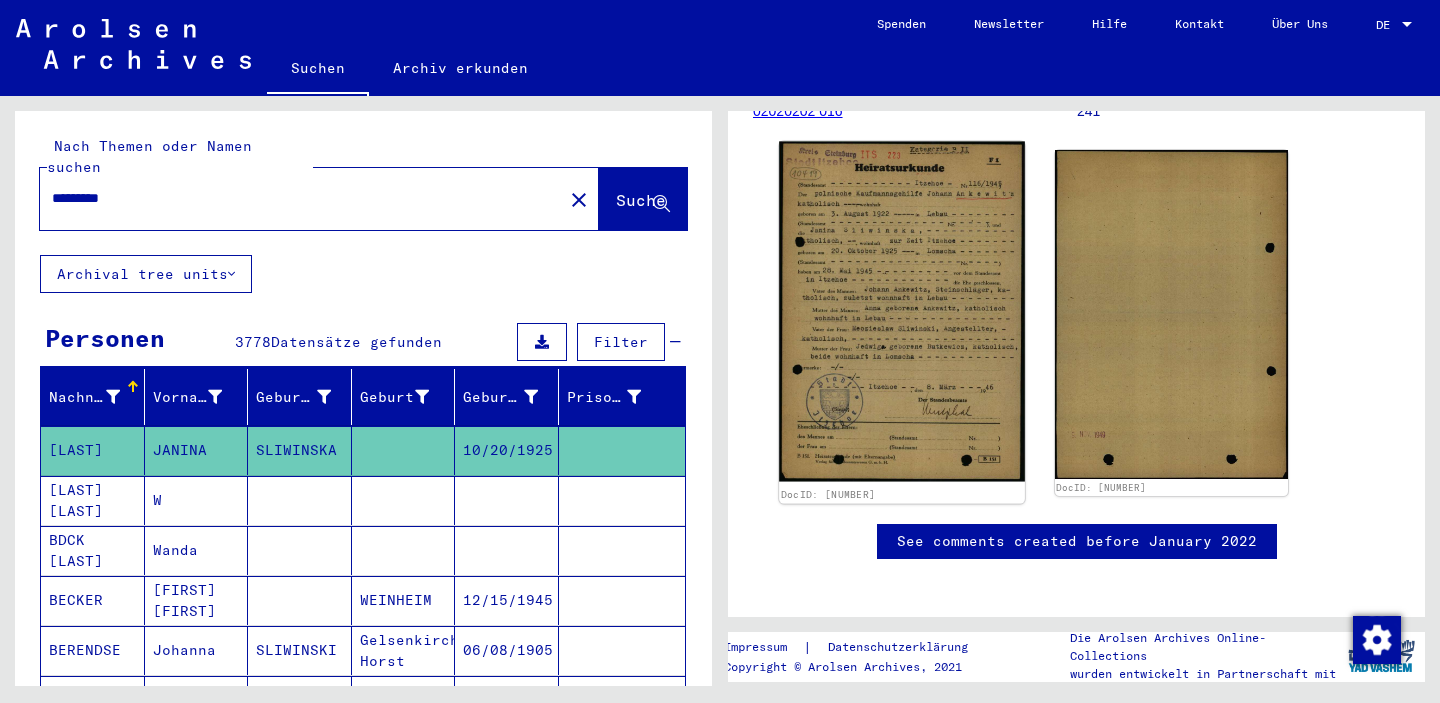 click 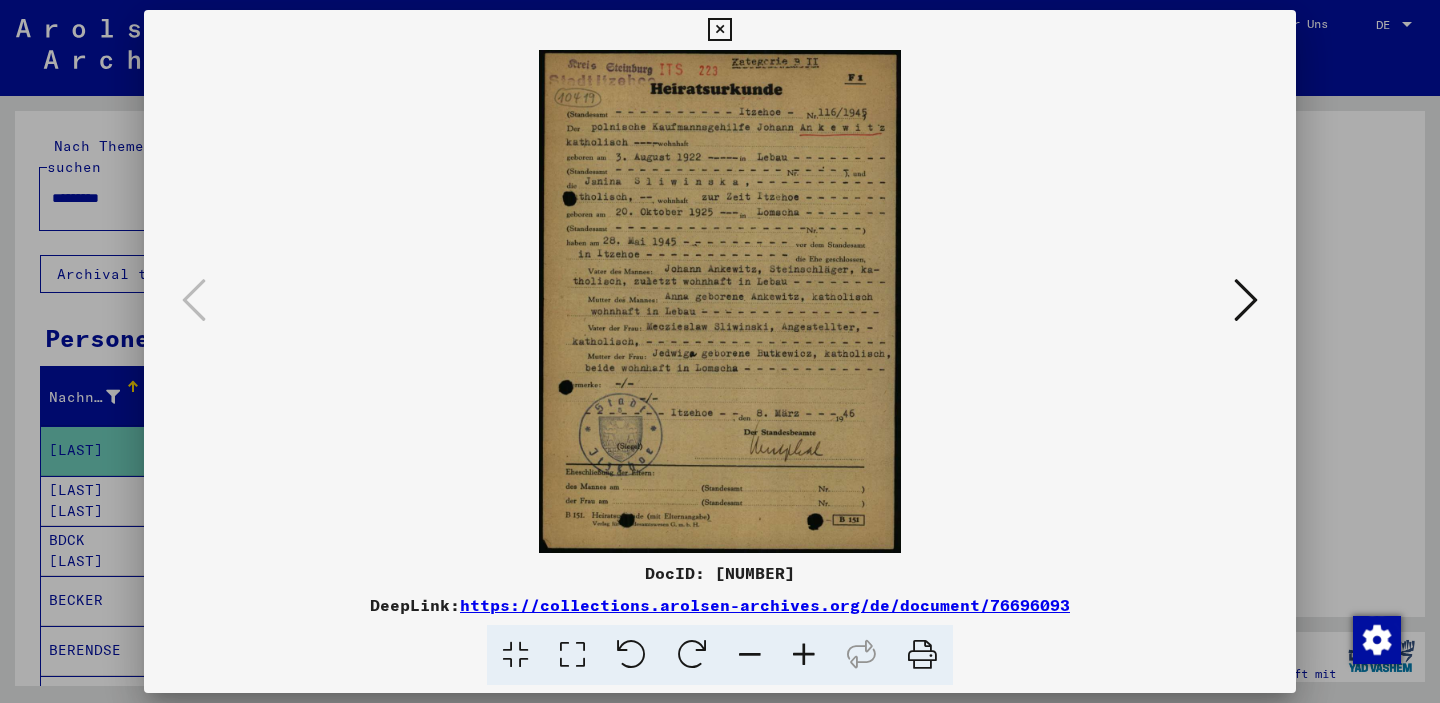click at bounding box center (1246, 301) 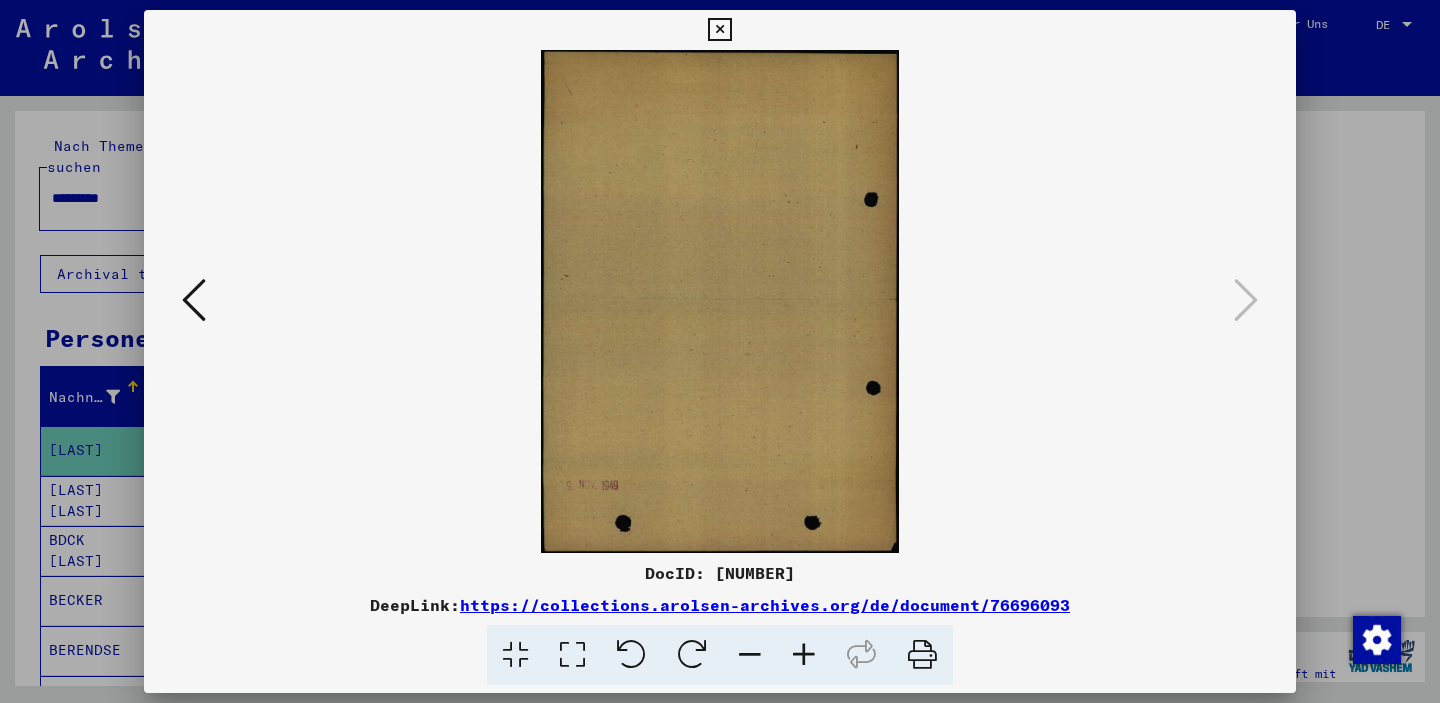 click at bounding box center (194, 301) 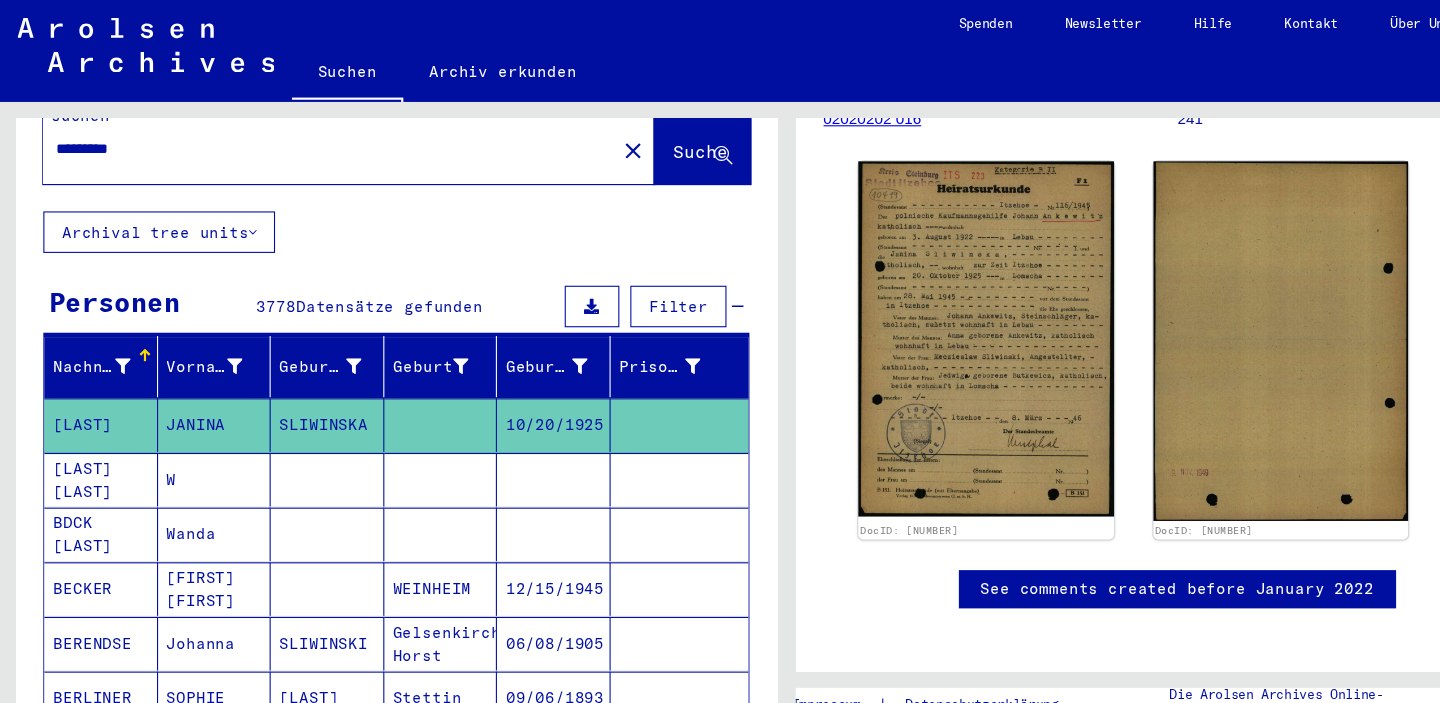 scroll, scrollTop: 92, scrollLeft: 0, axis: vertical 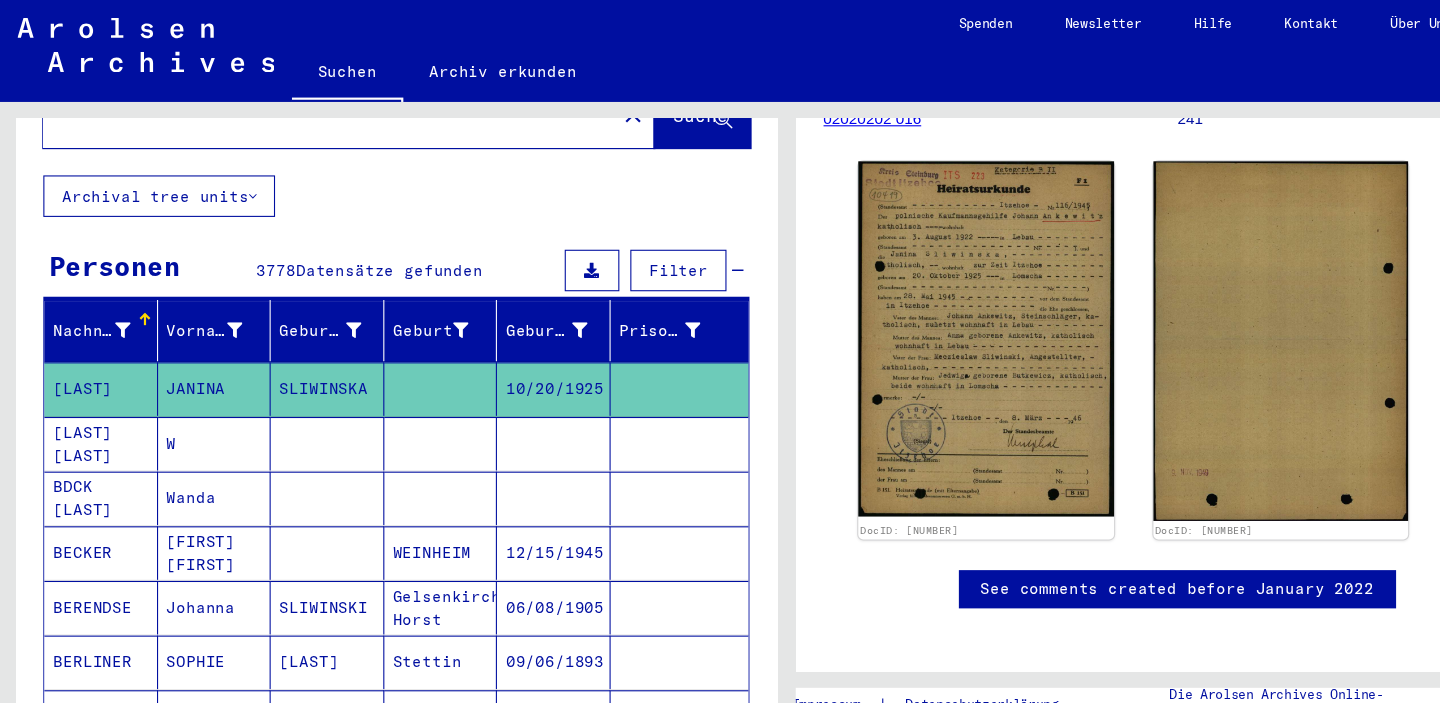 click on "SLIWINSKI" at bounding box center [300, 608] 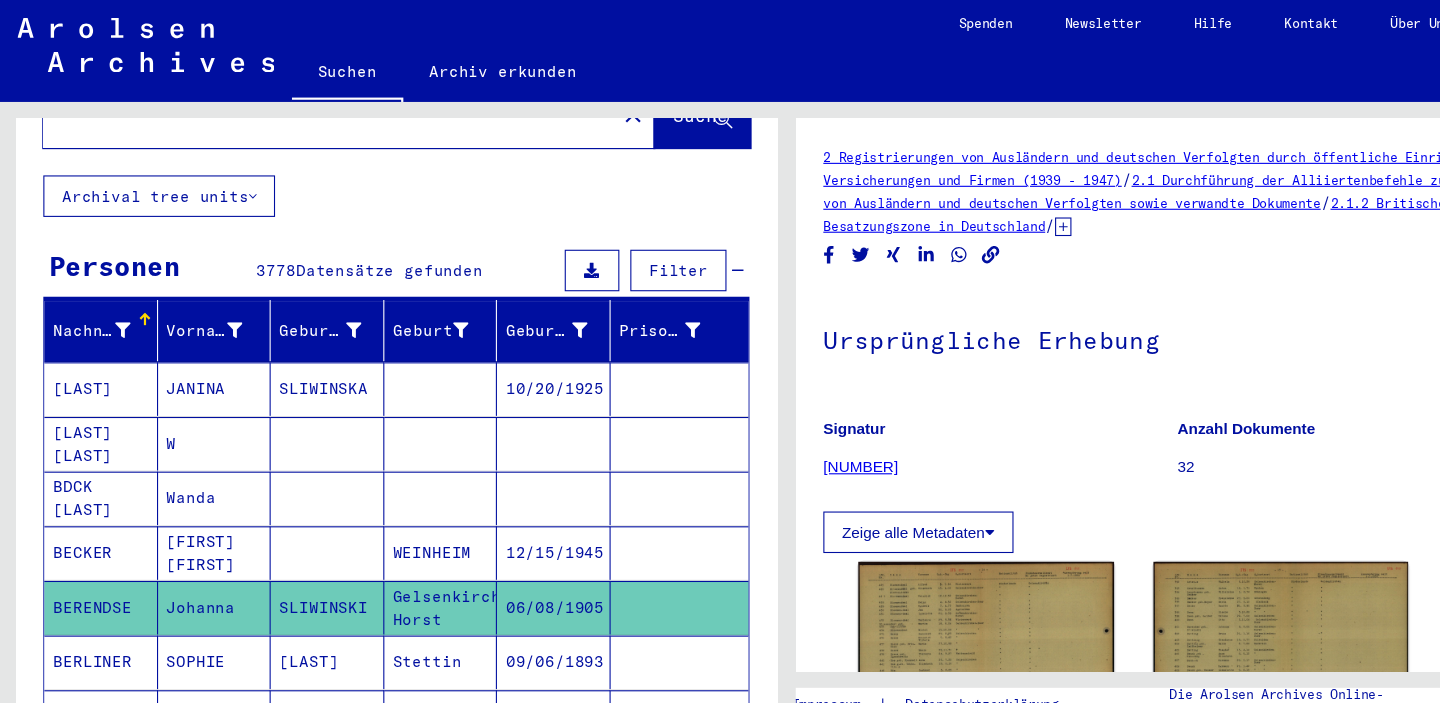 scroll, scrollTop: 110, scrollLeft: 0, axis: vertical 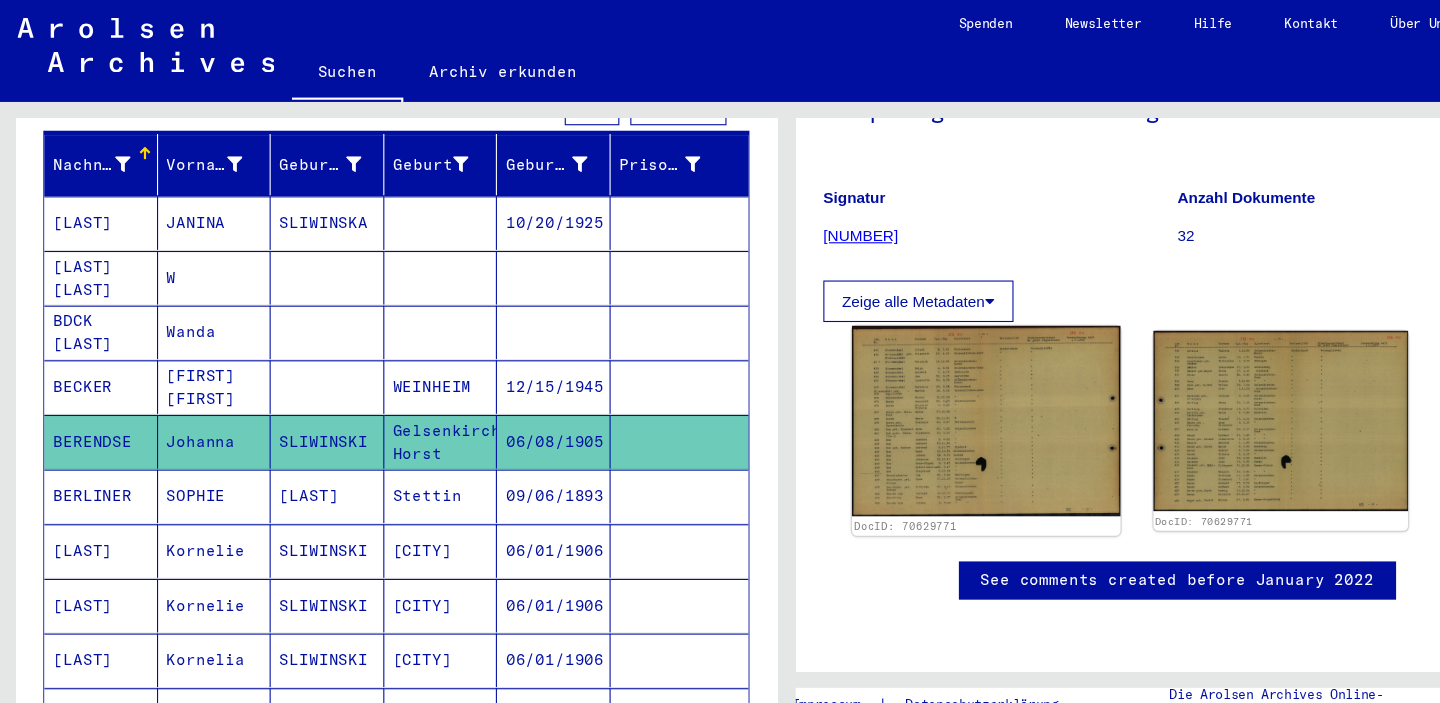 click 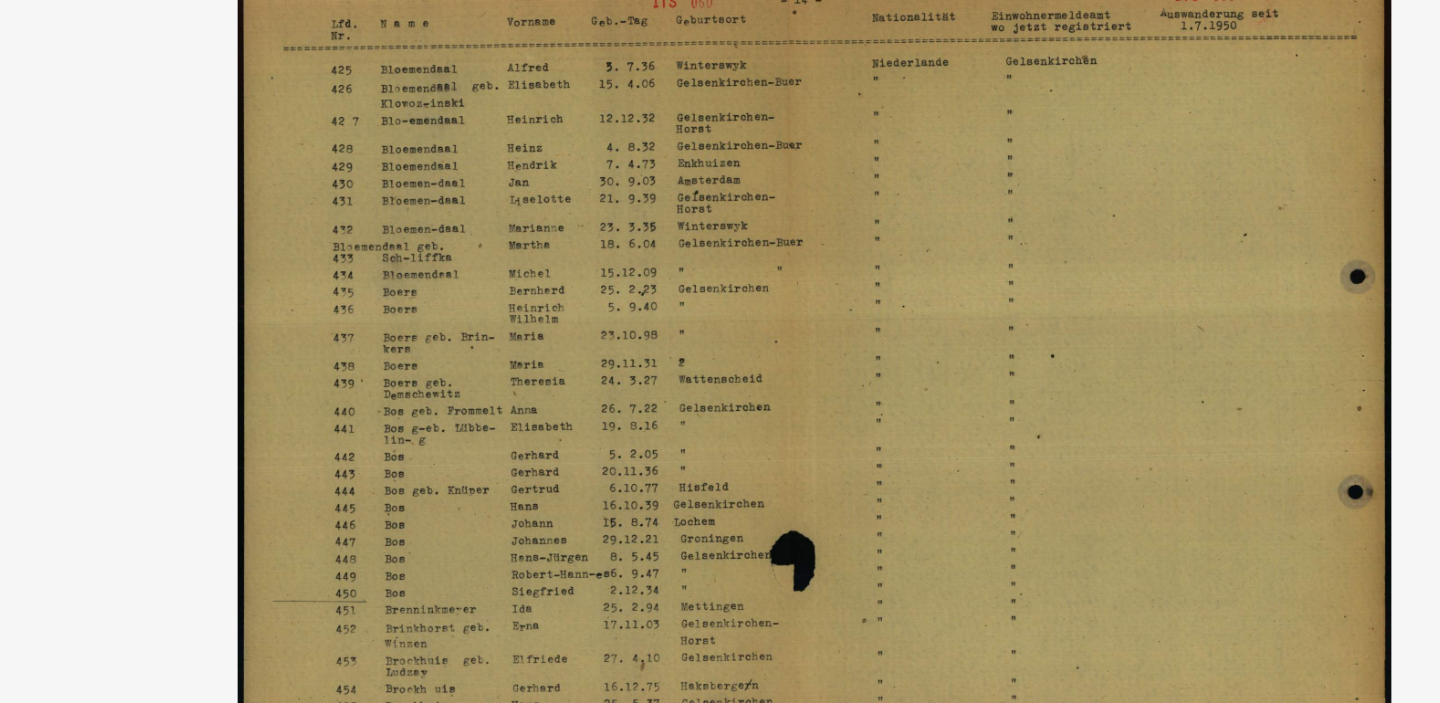 type 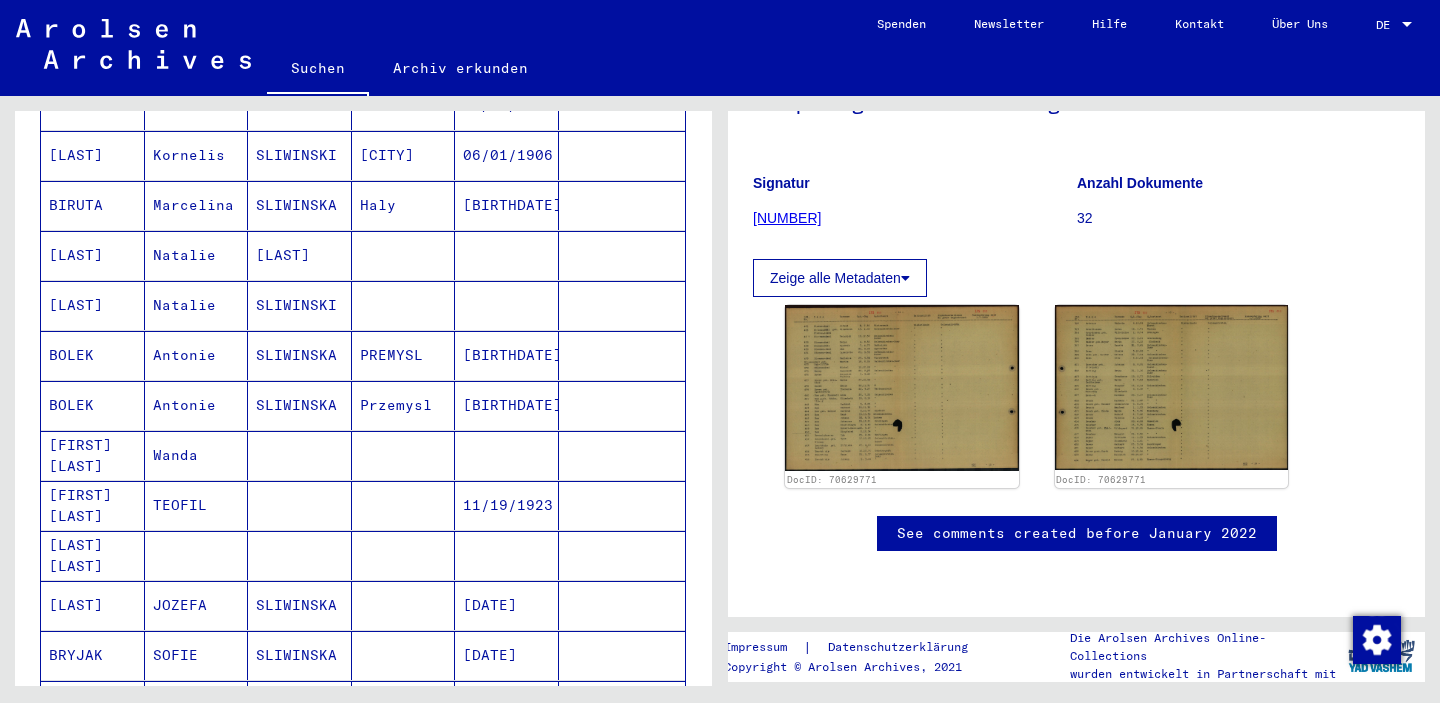 scroll, scrollTop: 797, scrollLeft: 0, axis: vertical 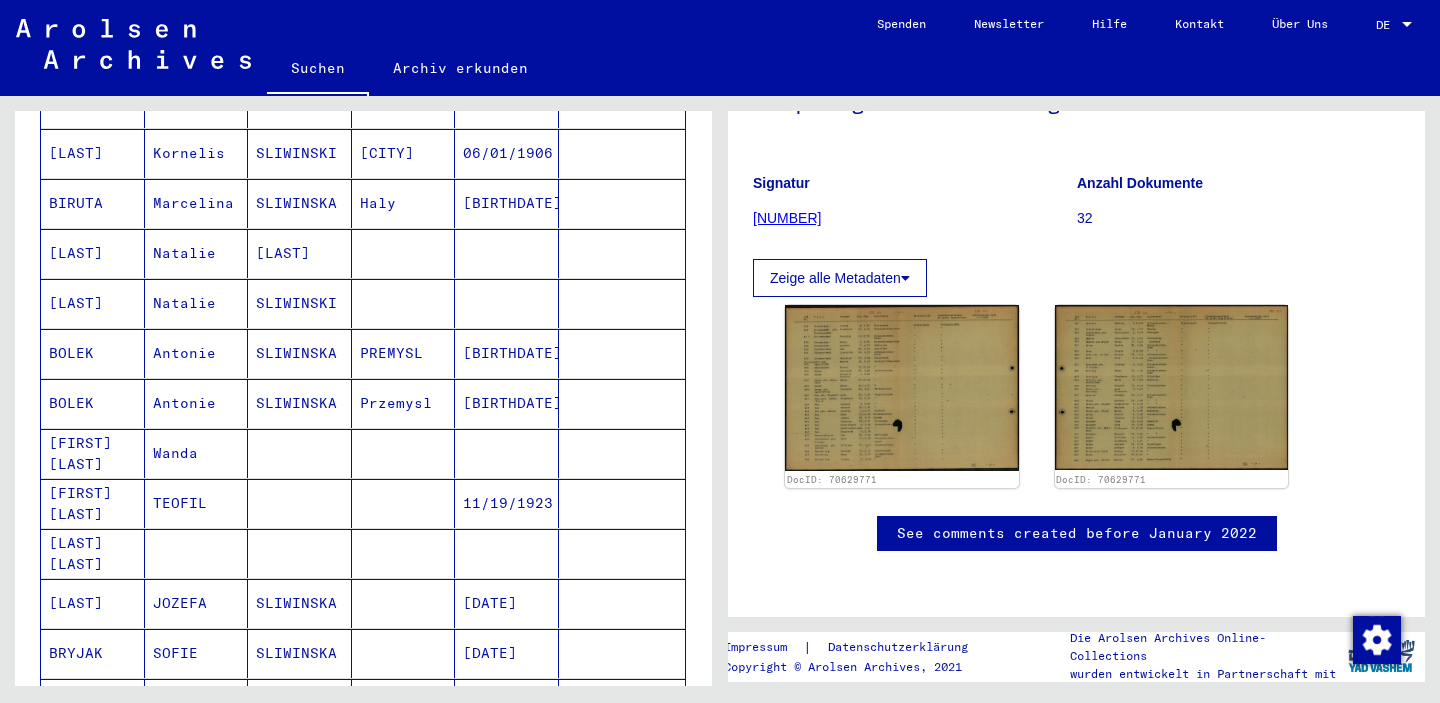 click on "SLIWINSKA" at bounding box center [300, 653] 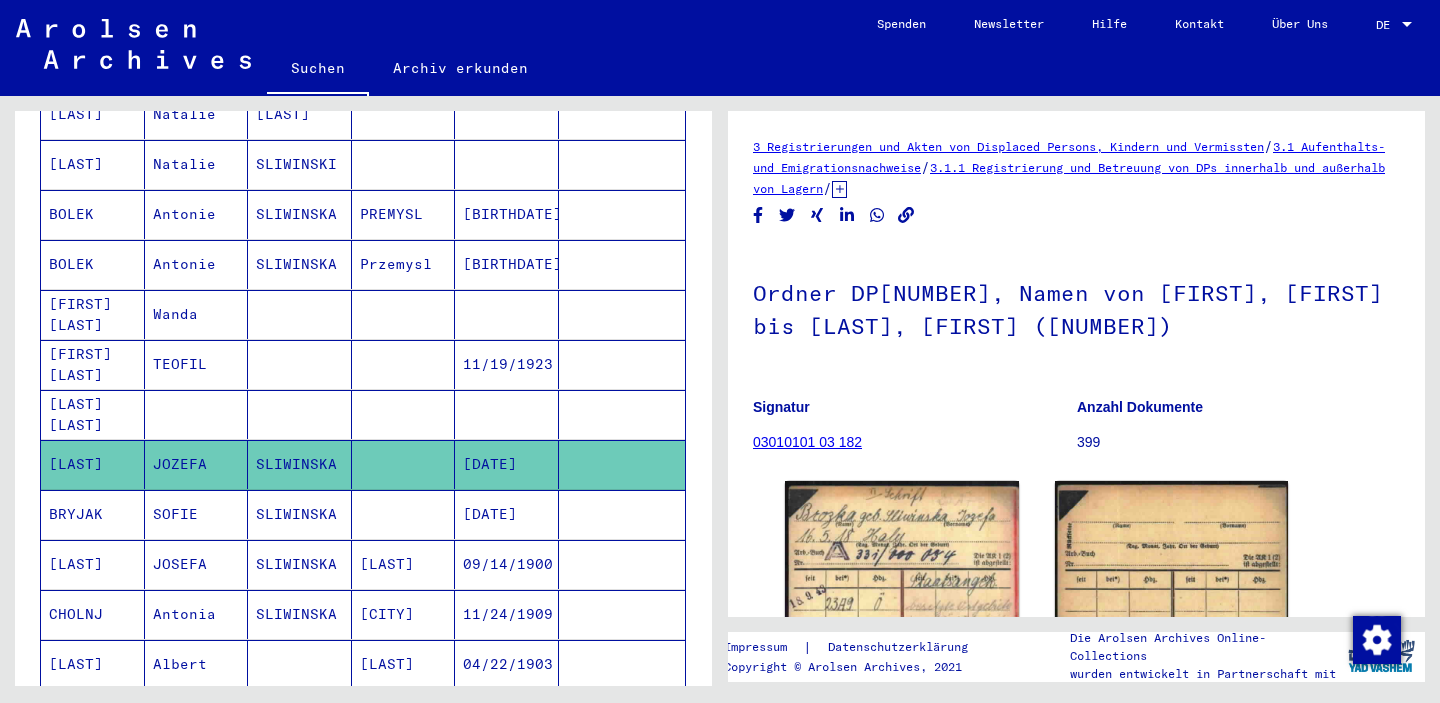 scroll, scrollTop: 1137, scrollLeft: 0, axis: vertical 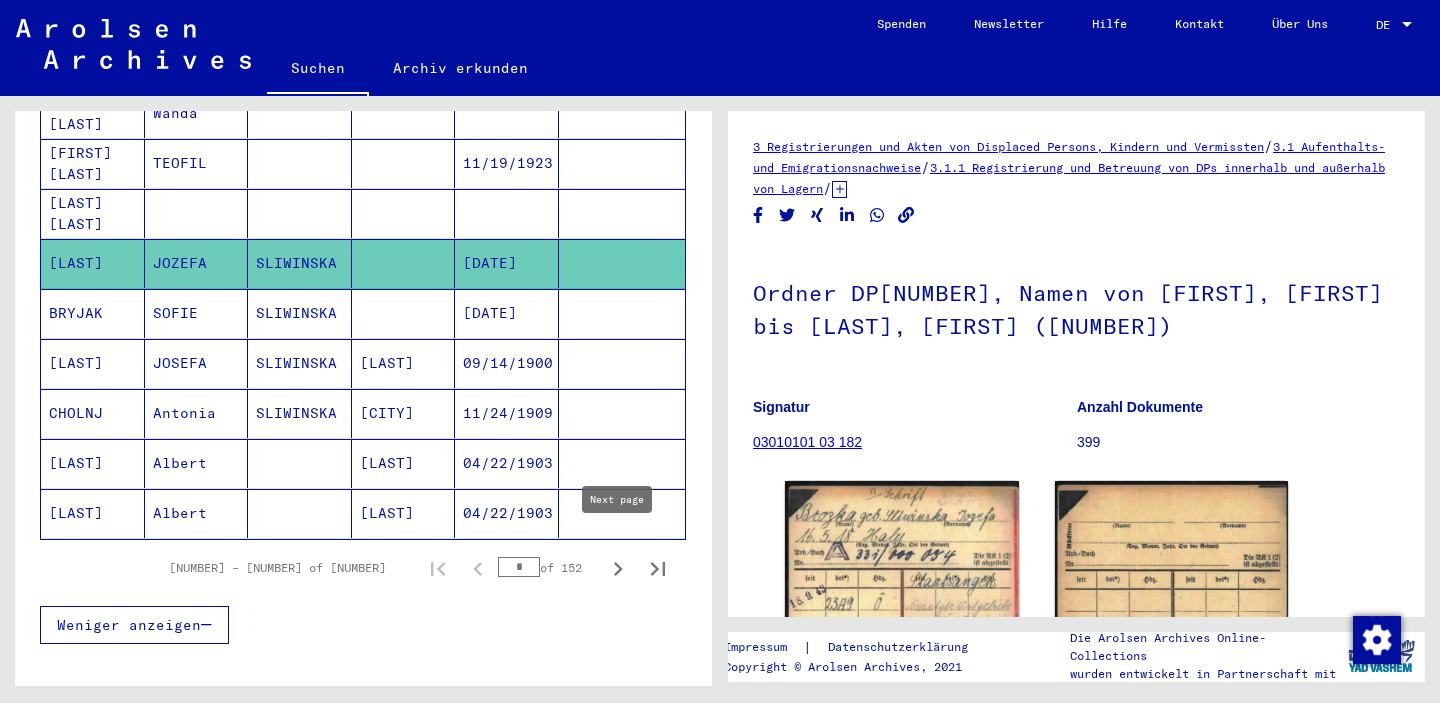 click 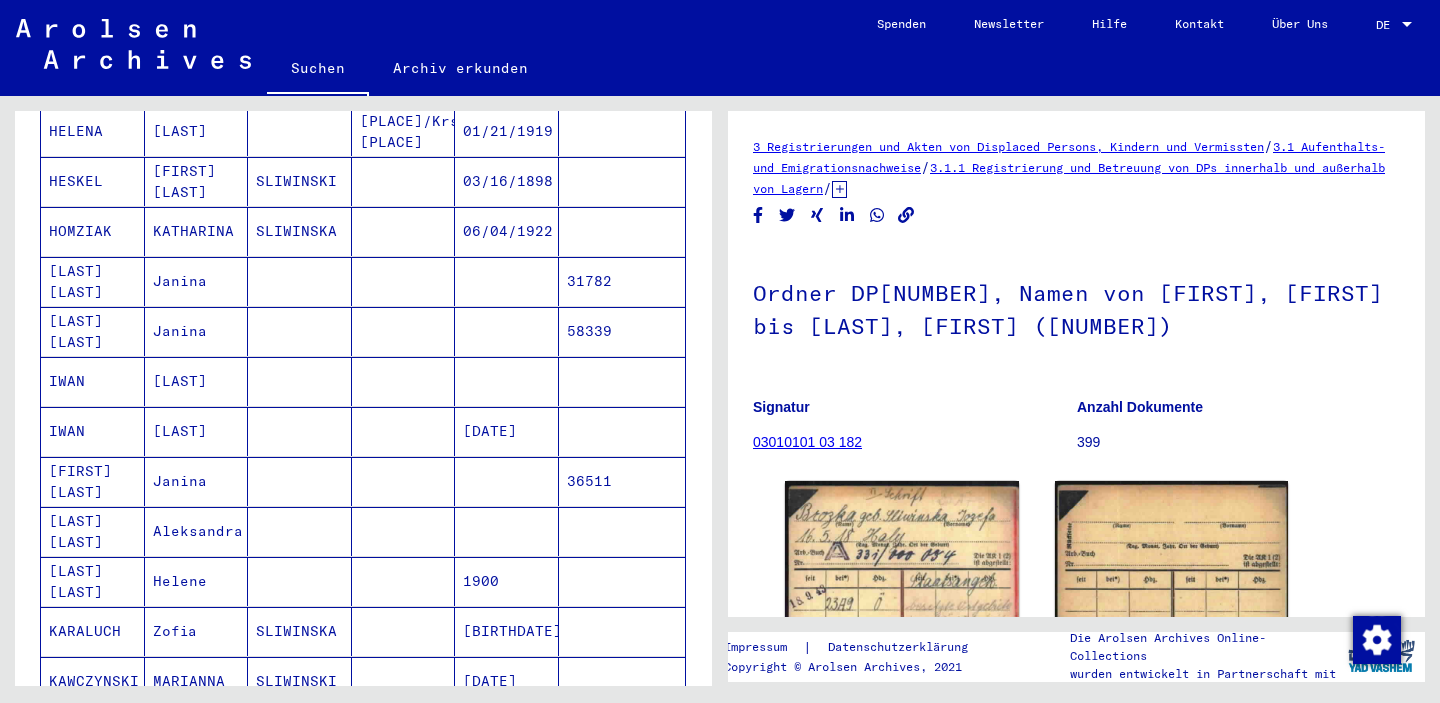 scroll, scrollTop: 890, scrollLeft: 0, axis: vertical 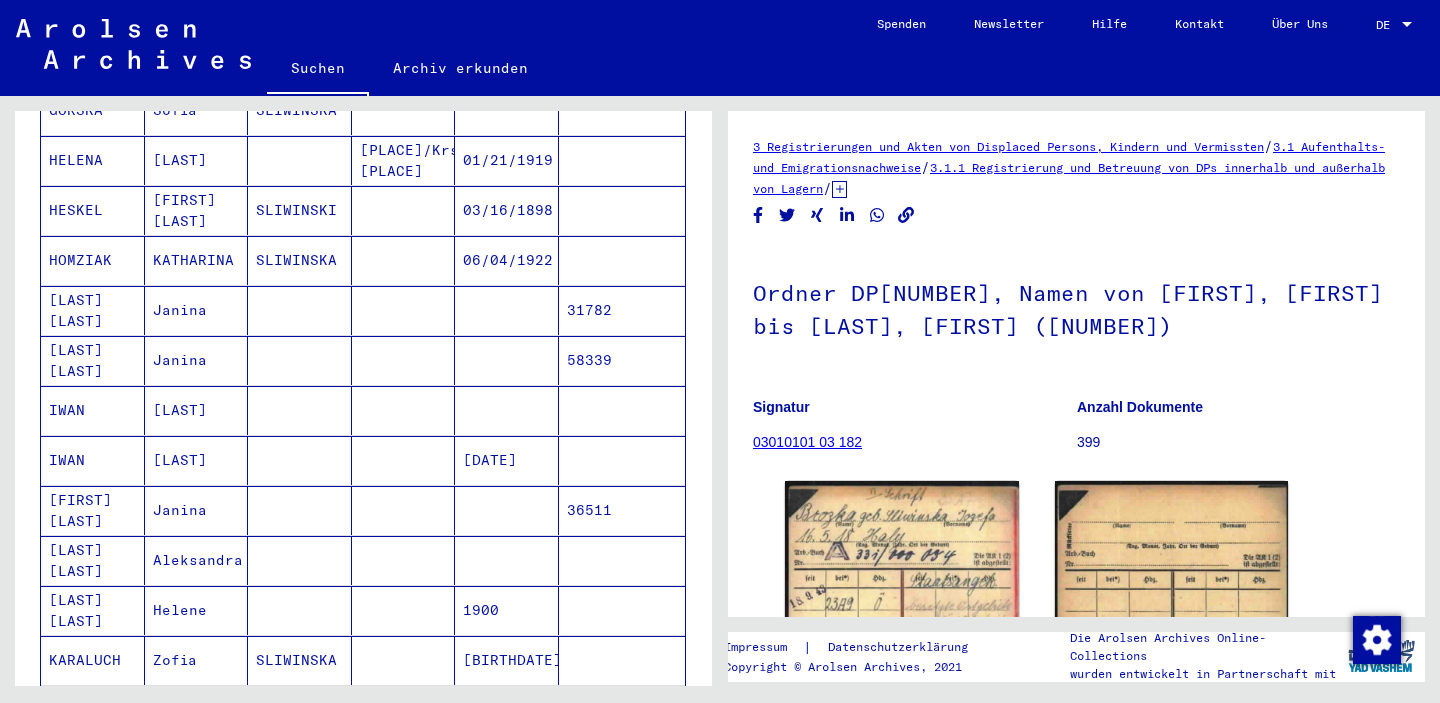 click at bounding box center (300, 410) 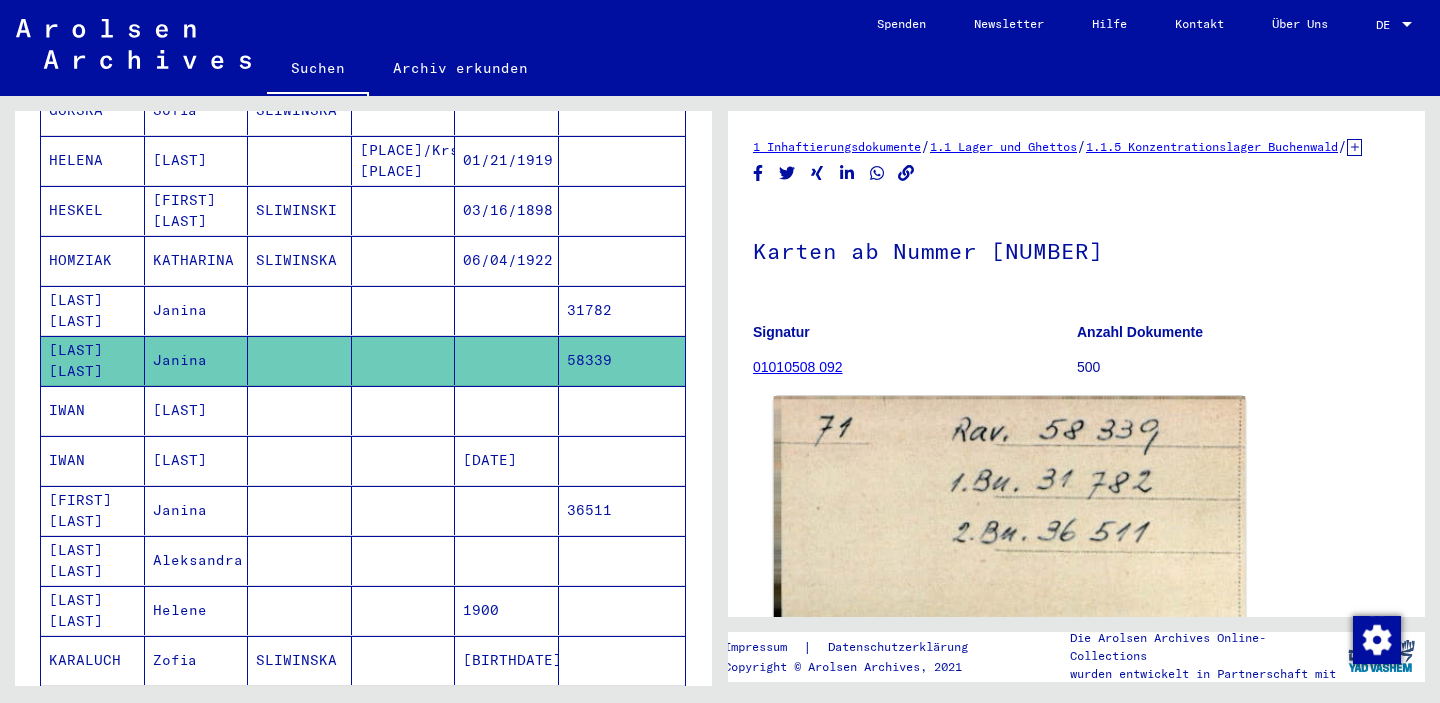 scroll, scrollTop: 0, scrollLeft: 0, axis: both 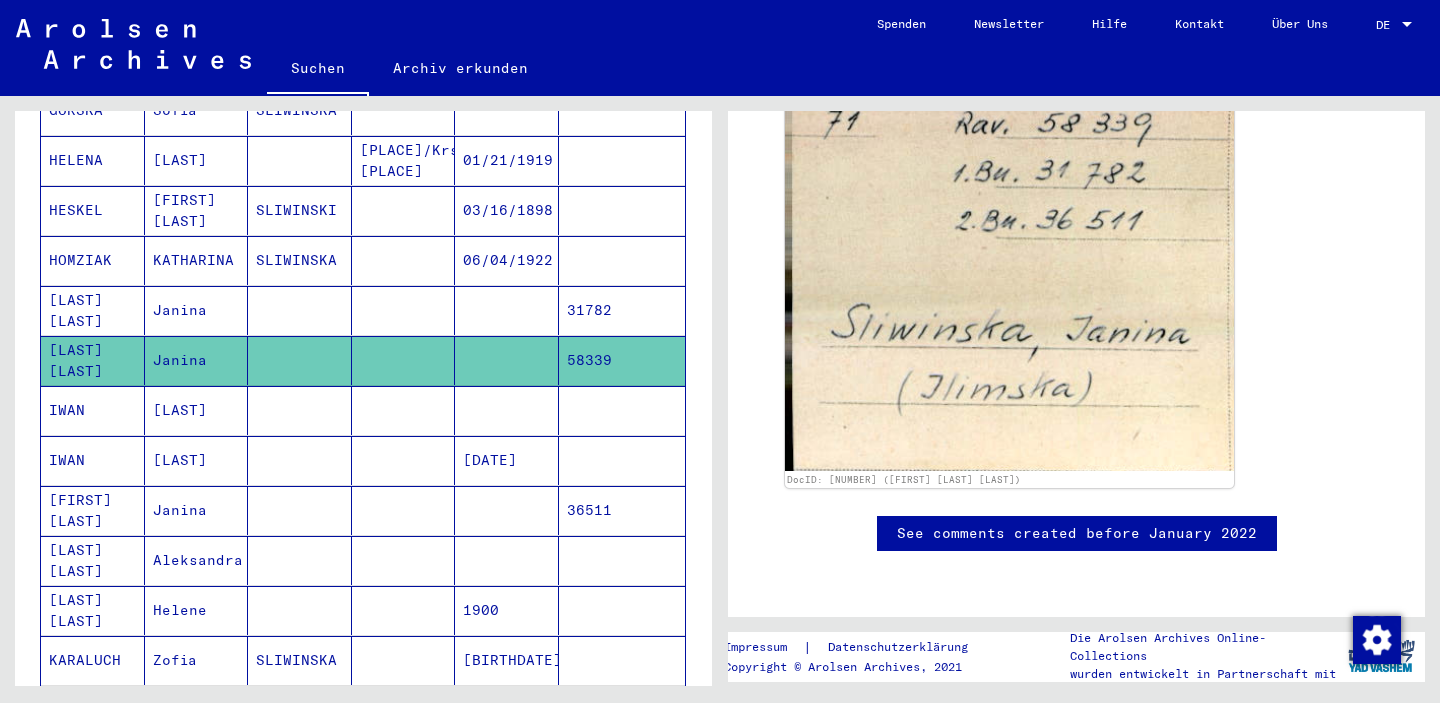 click on "Janina" at bounding box center [197, 360] 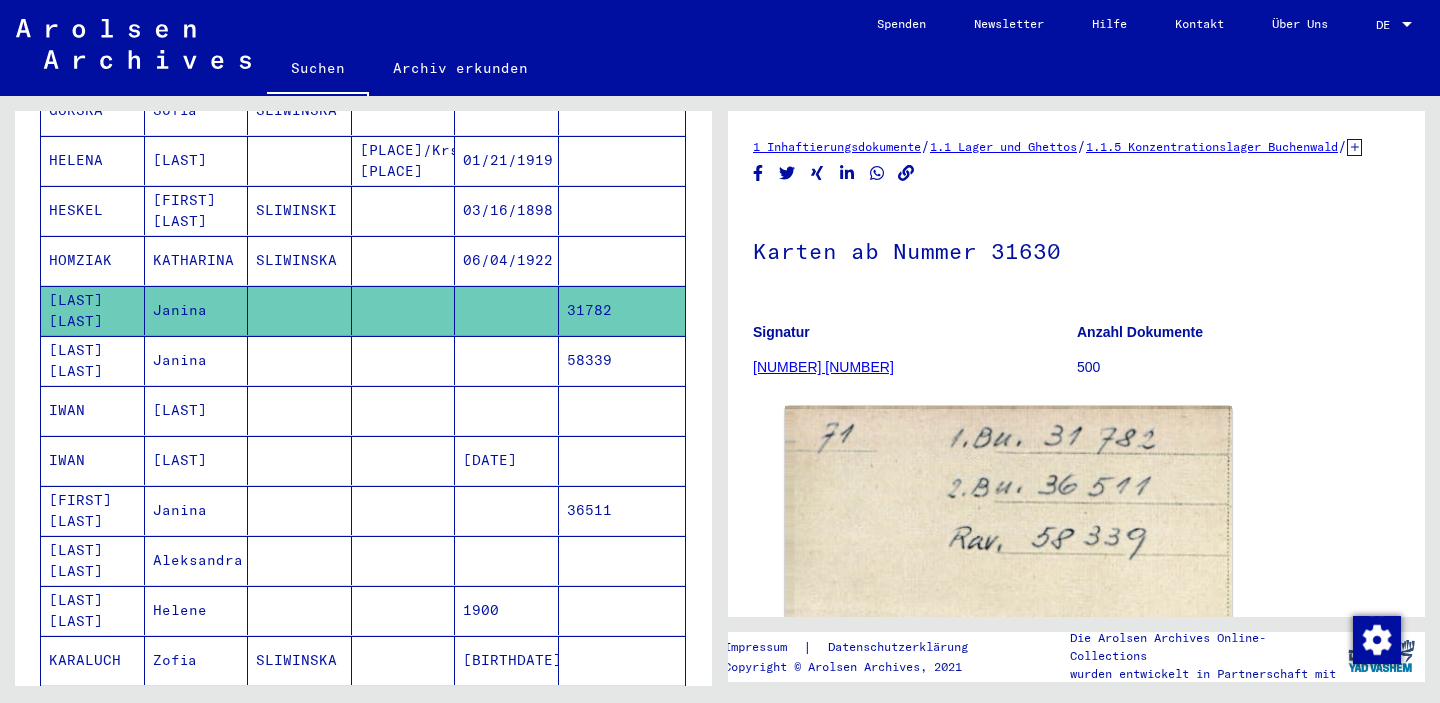 scroll, scrollTop: 0, scrollLeft: 0, axis: both 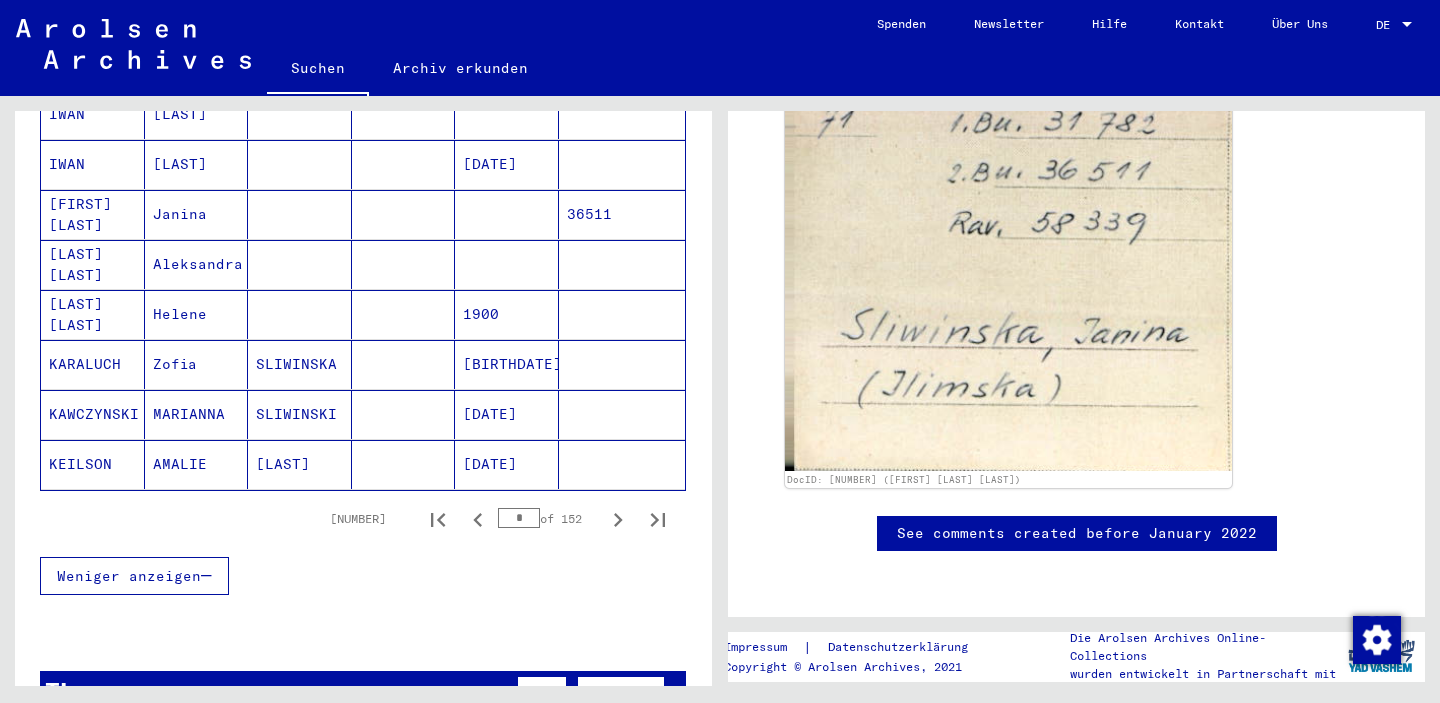 click on "Janina" at bounding box center (197, 264) 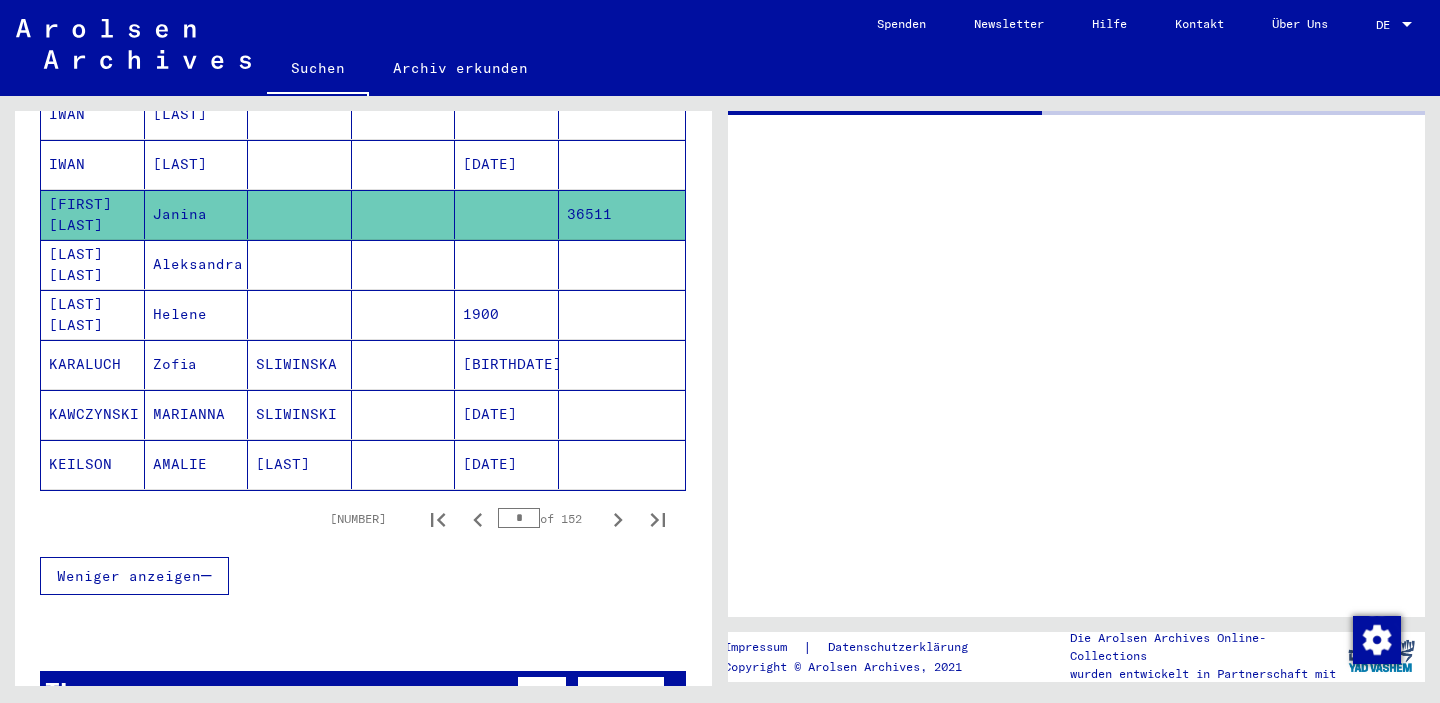 scroll, scrollTop: 0, scrollLeft: 0, axis: both 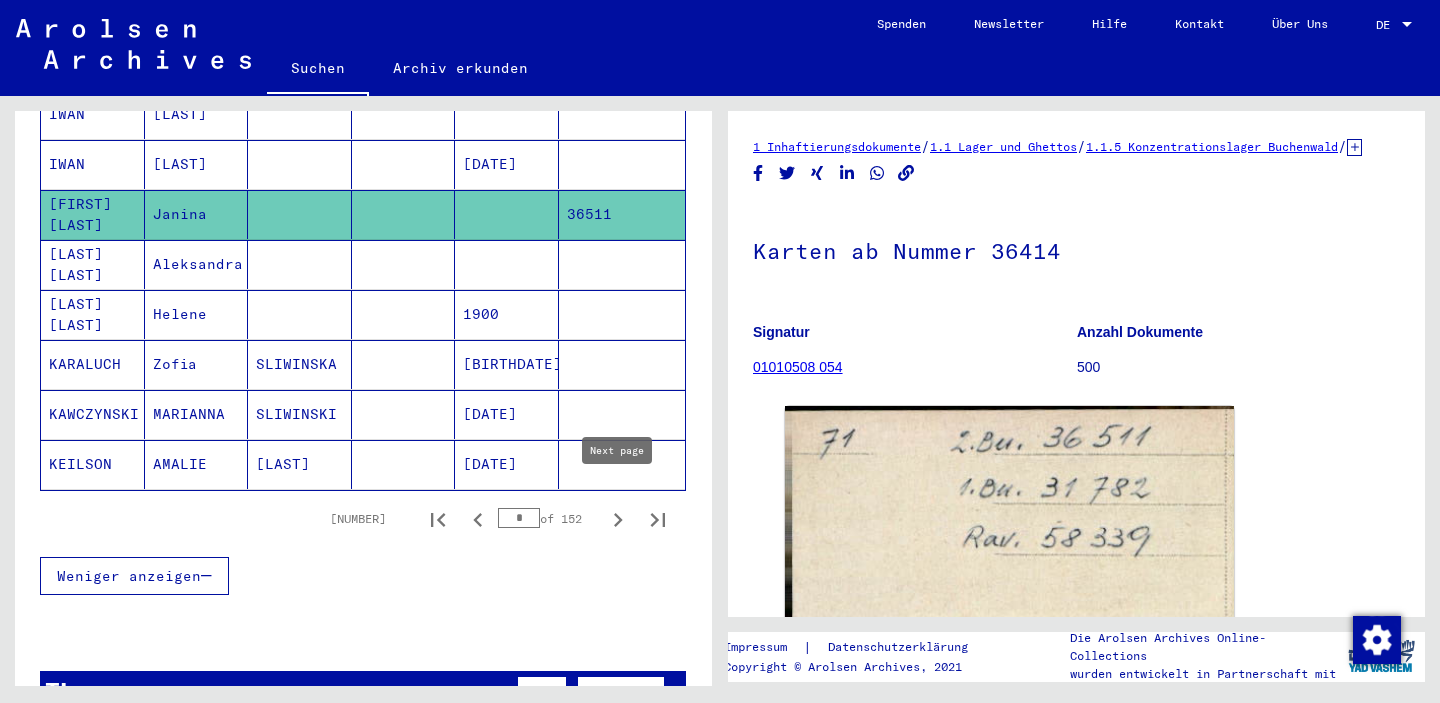 click 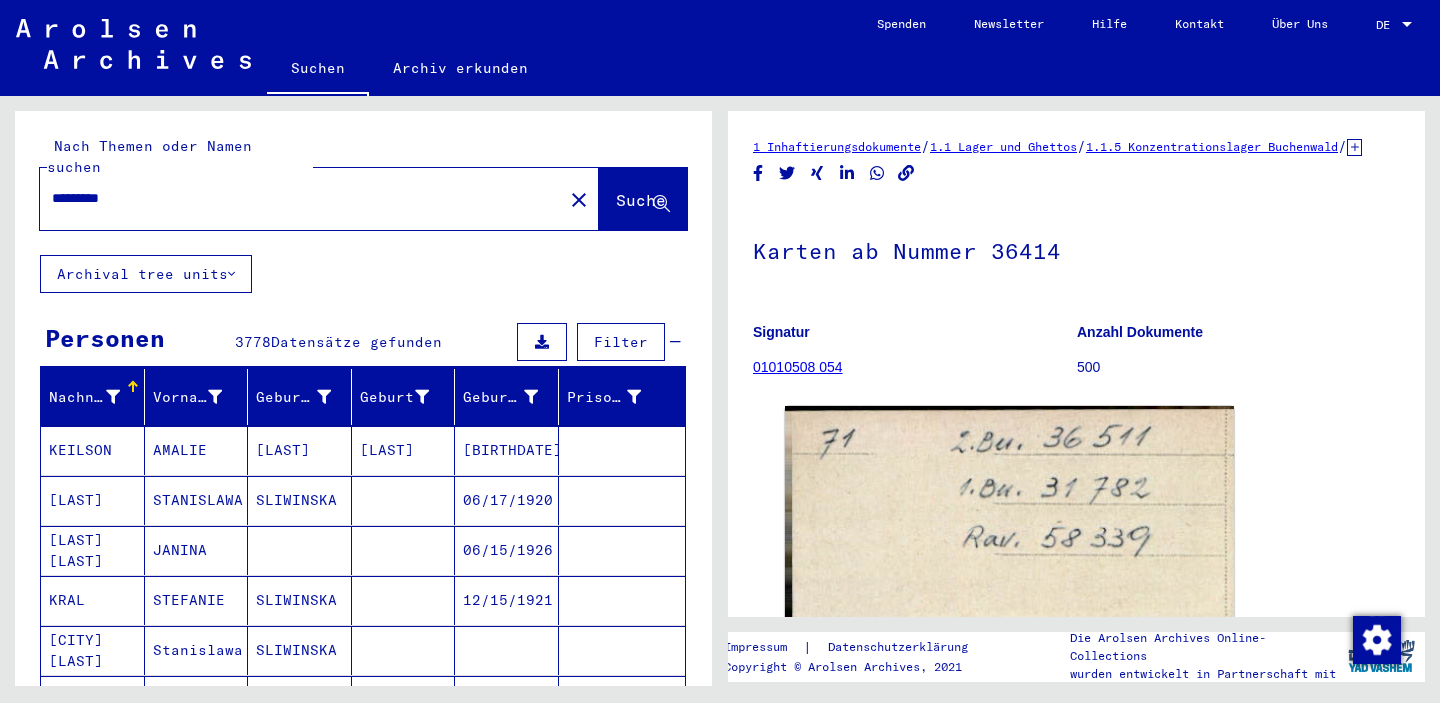 scroll, scrollTop: 0, scrollLeft: 0, axis: both 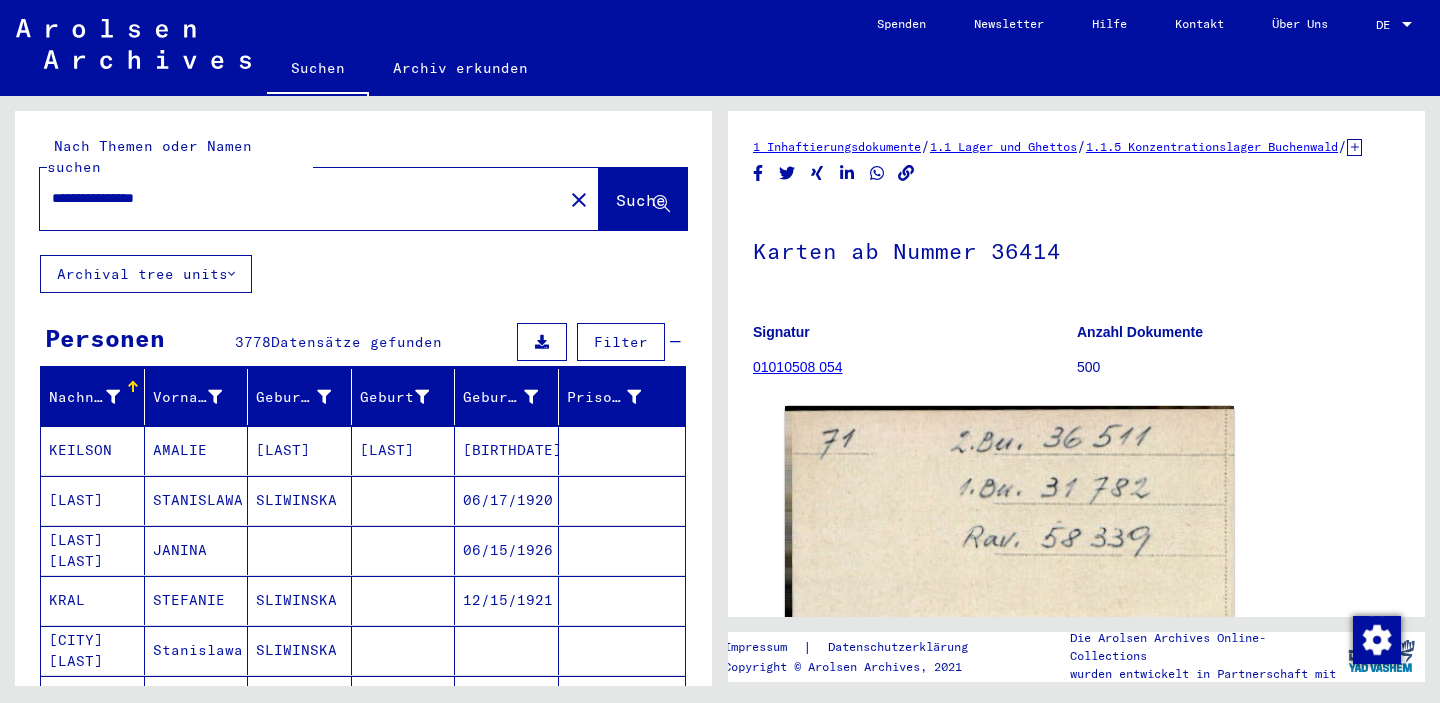 type on "**********" 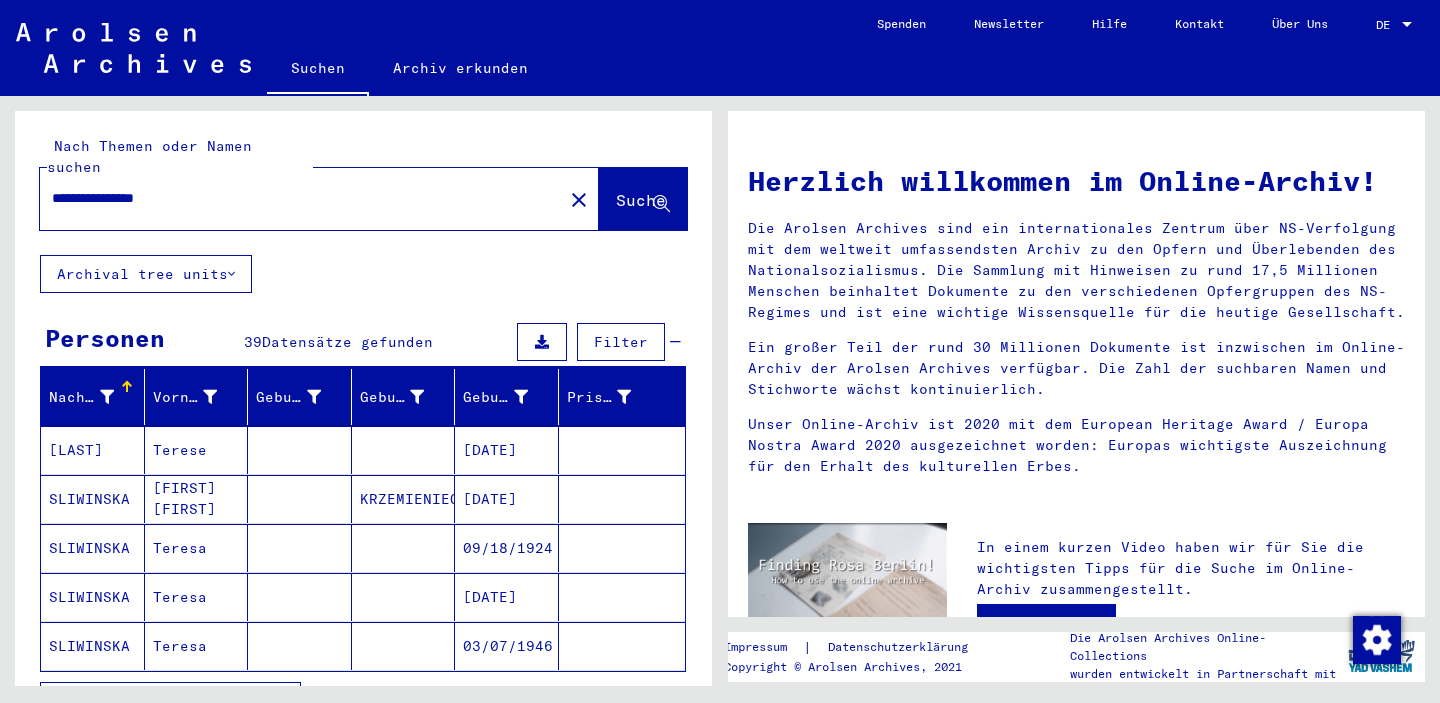 click on "Teresa" at bounding box center [197, 597] 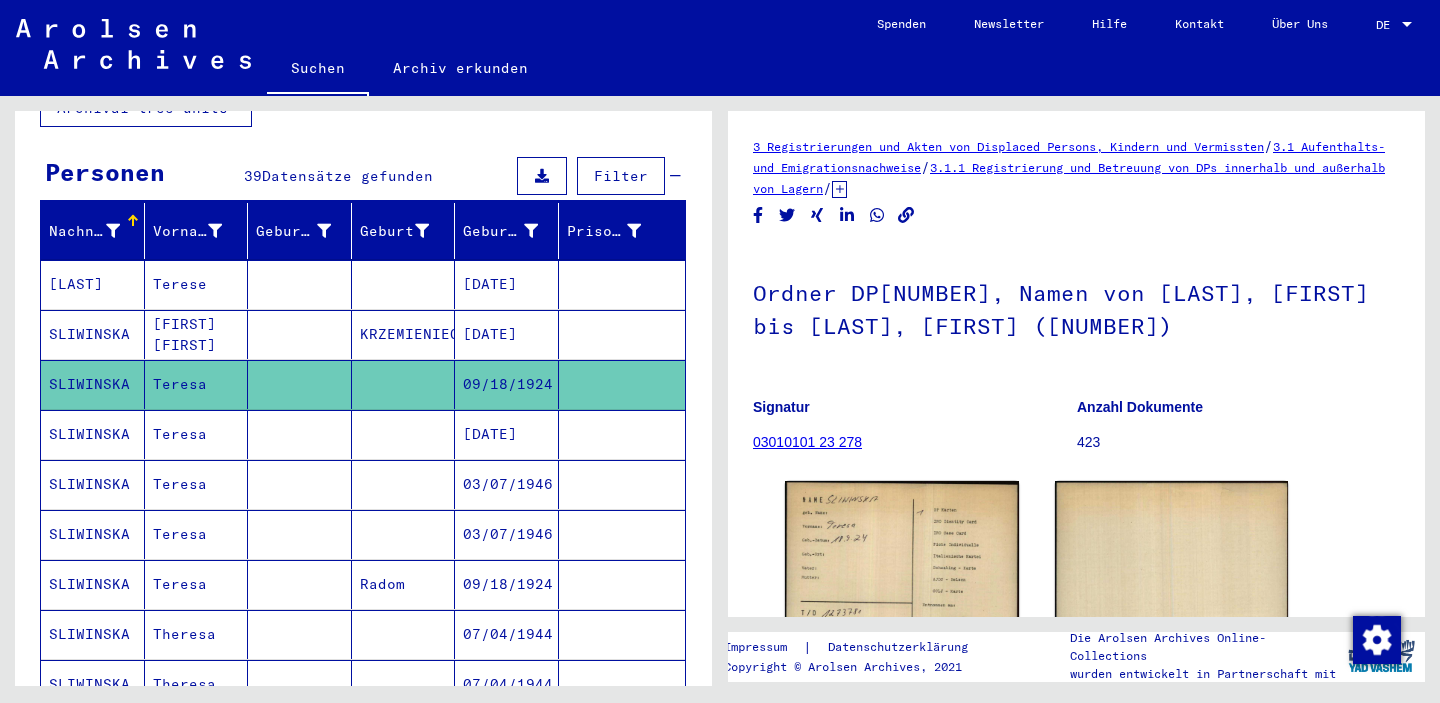 scroll 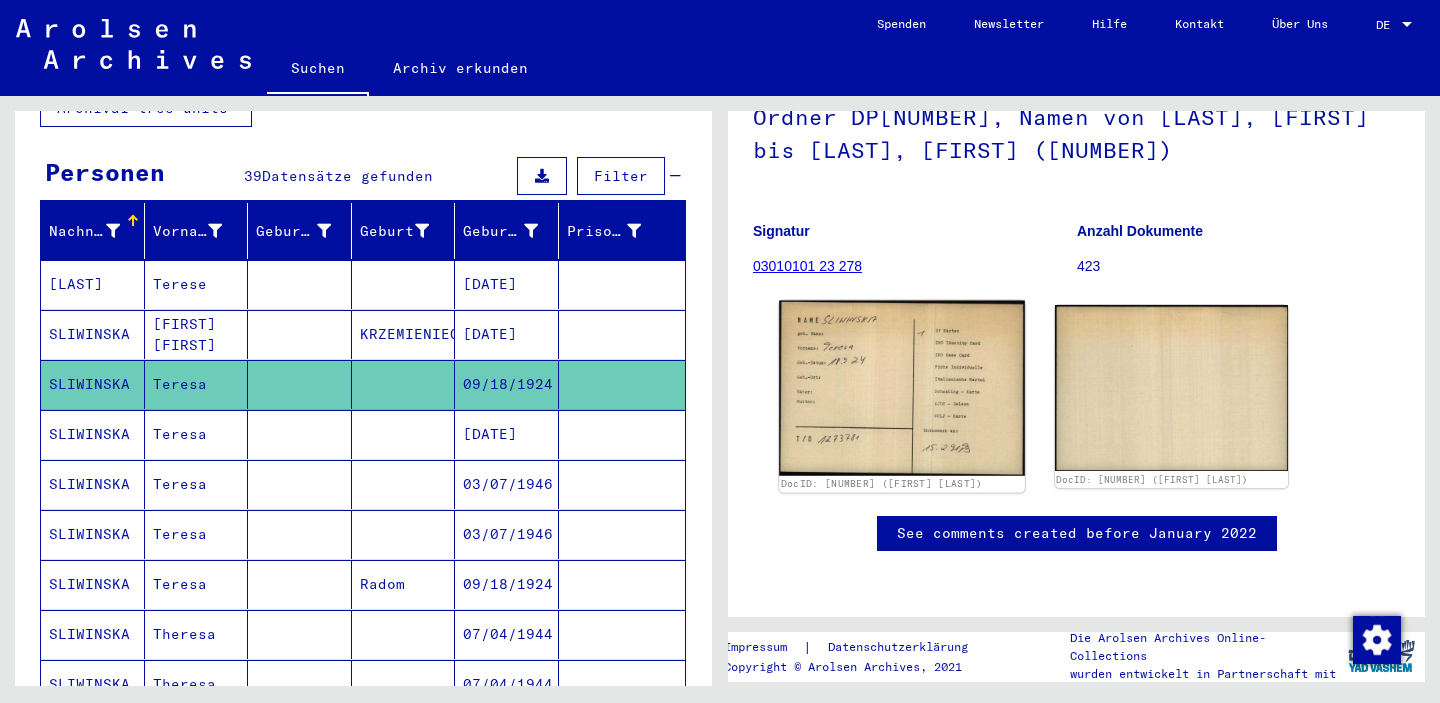 click 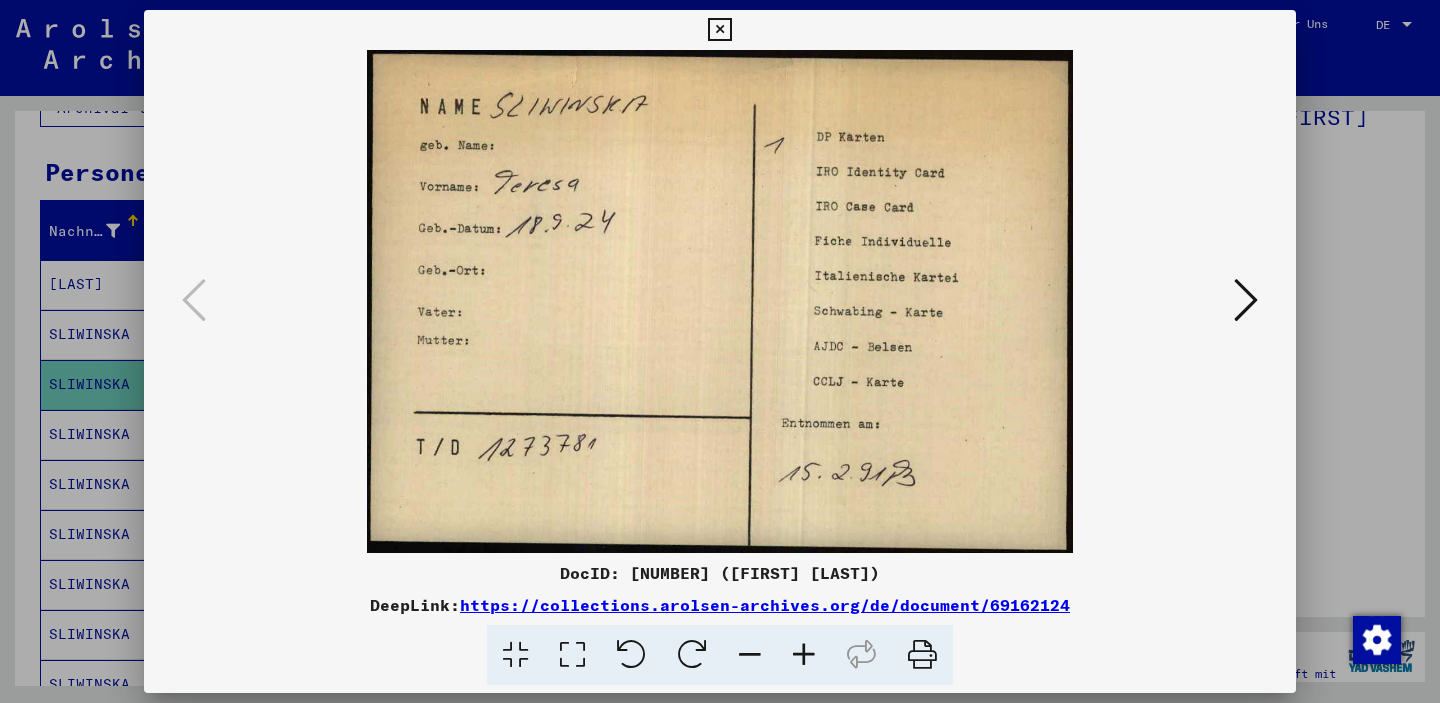 type 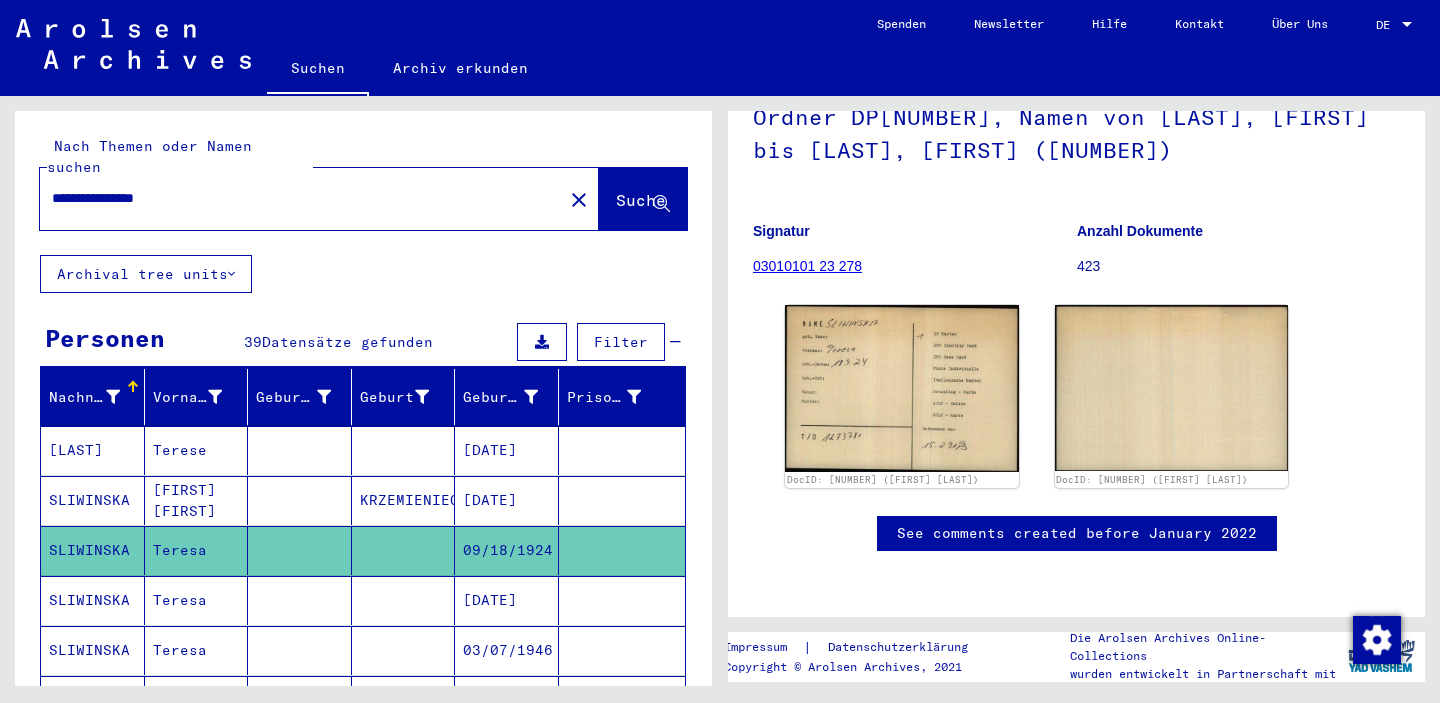 click on "**********" 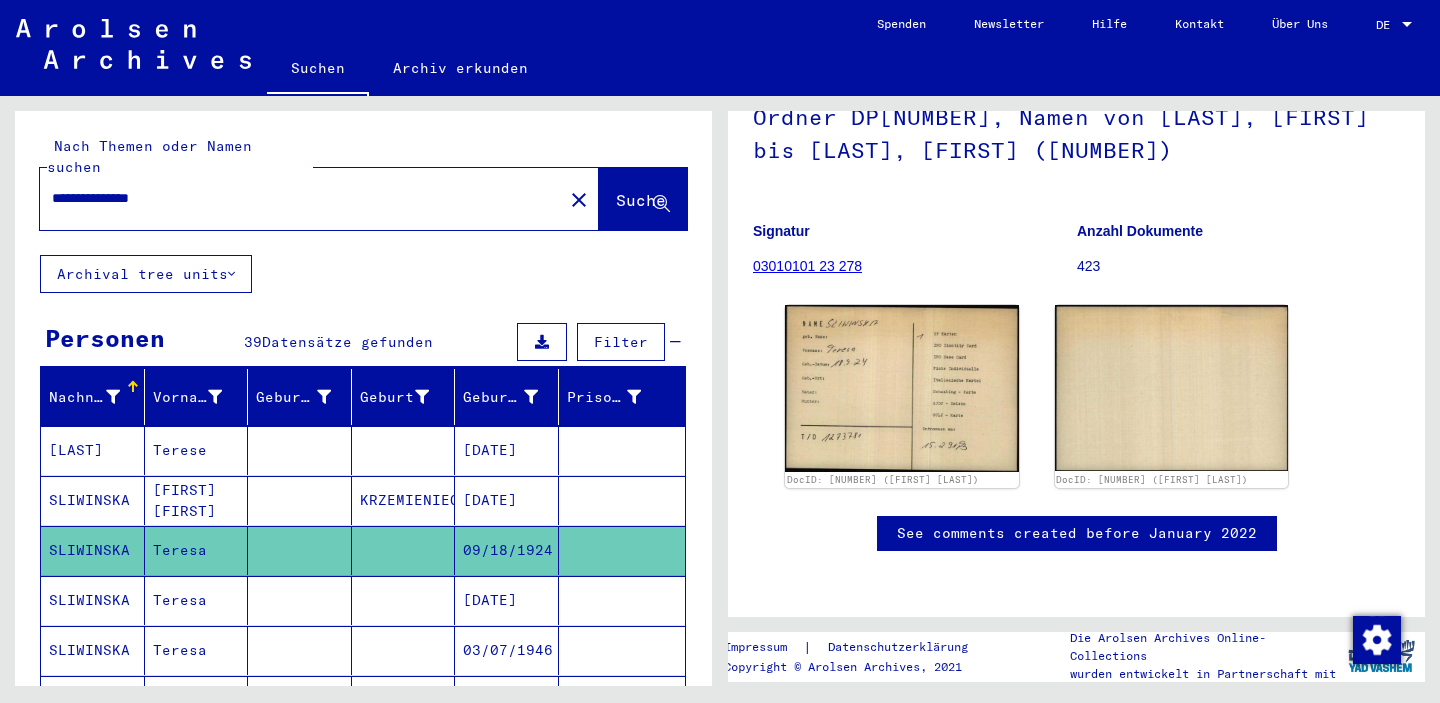type on "**********" 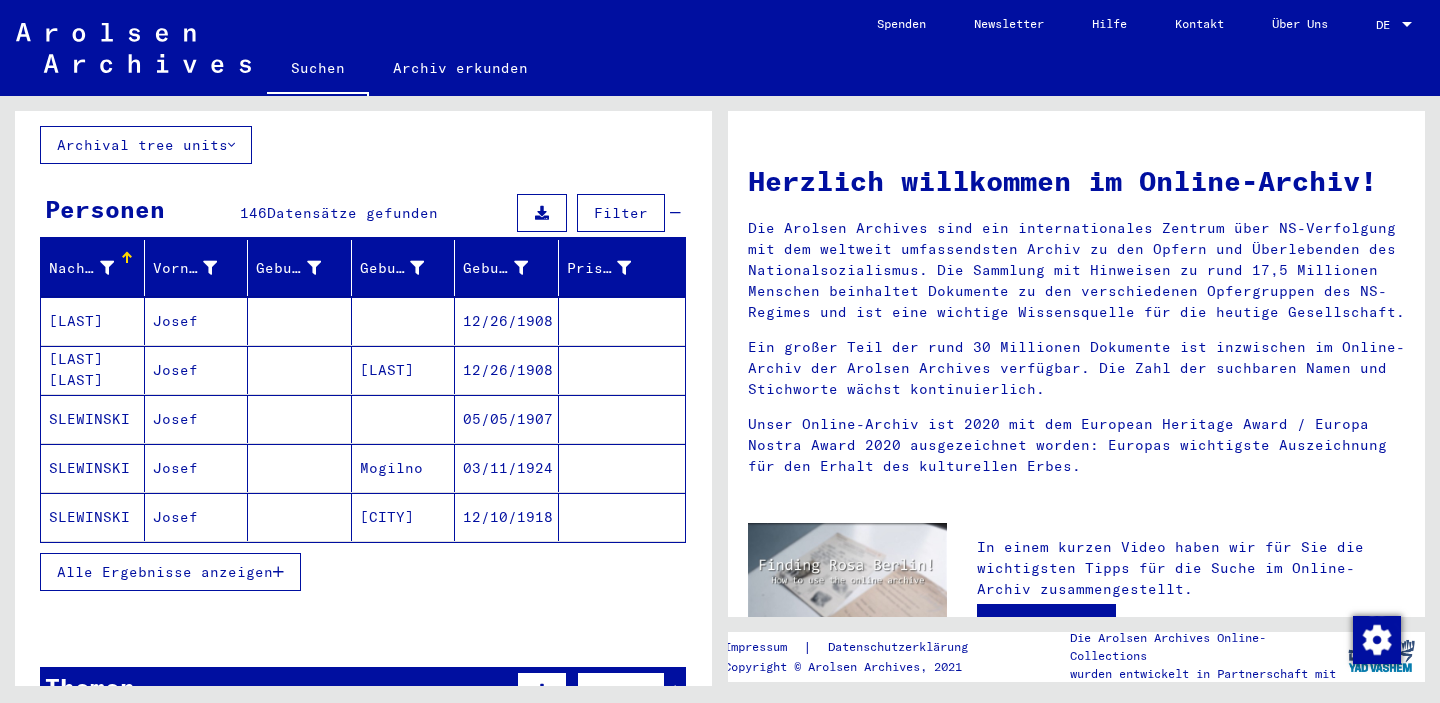 click on "Alle Ergebnisse anzeigen" at bounding box center [165, 572] 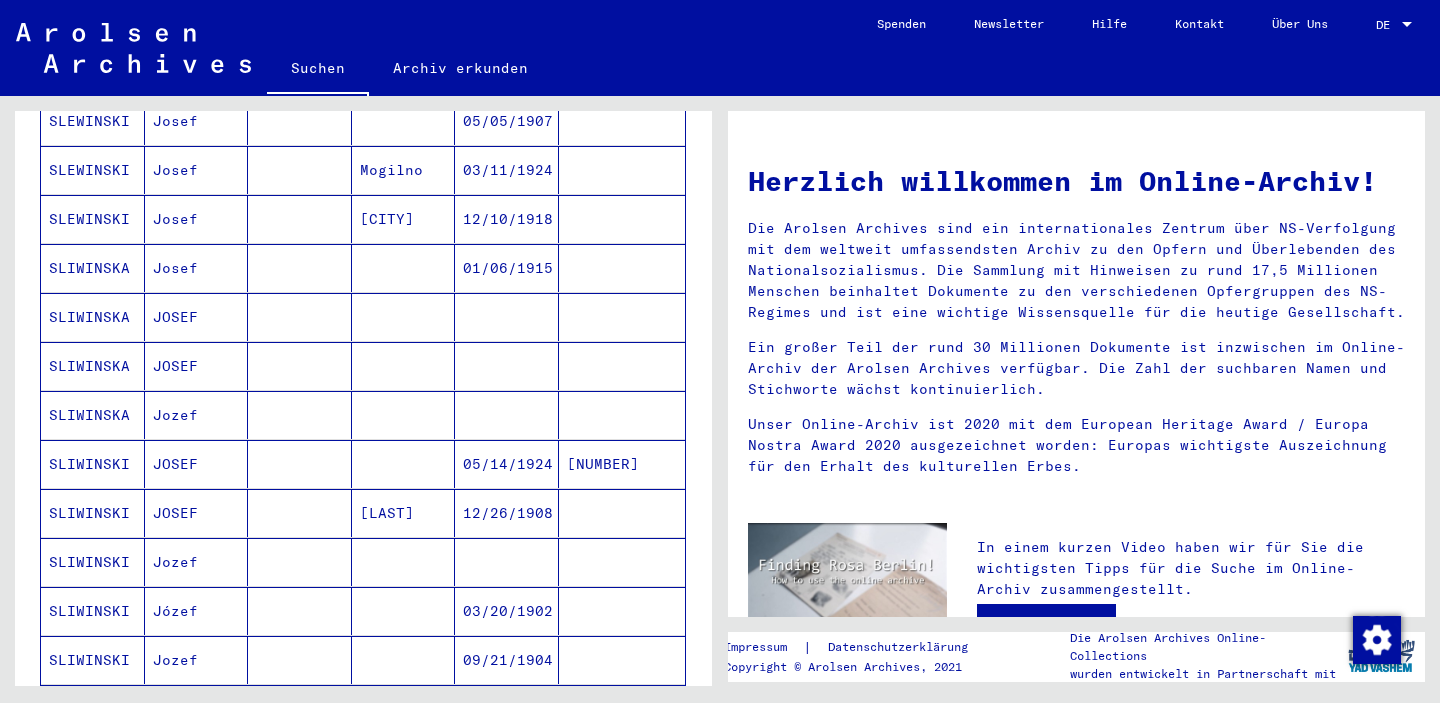 click at bounding box center [300, 366] 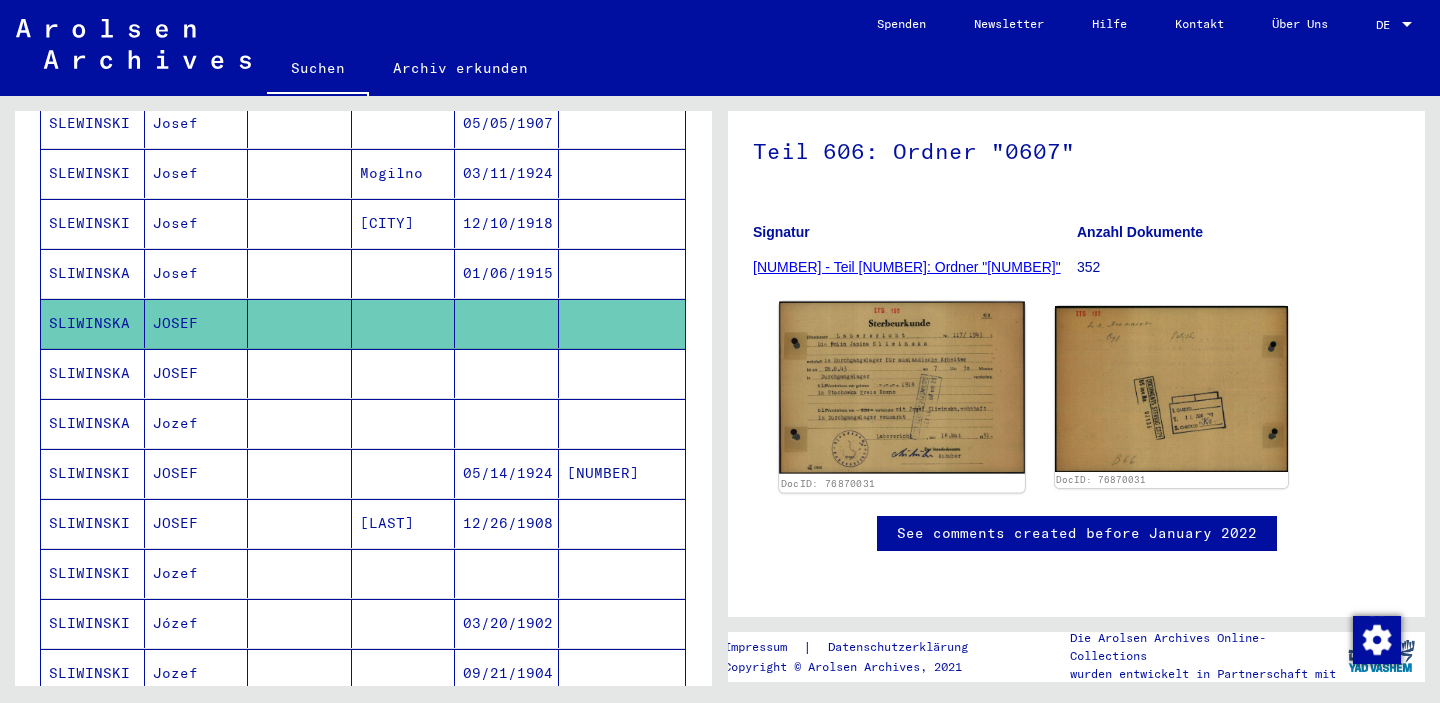 click 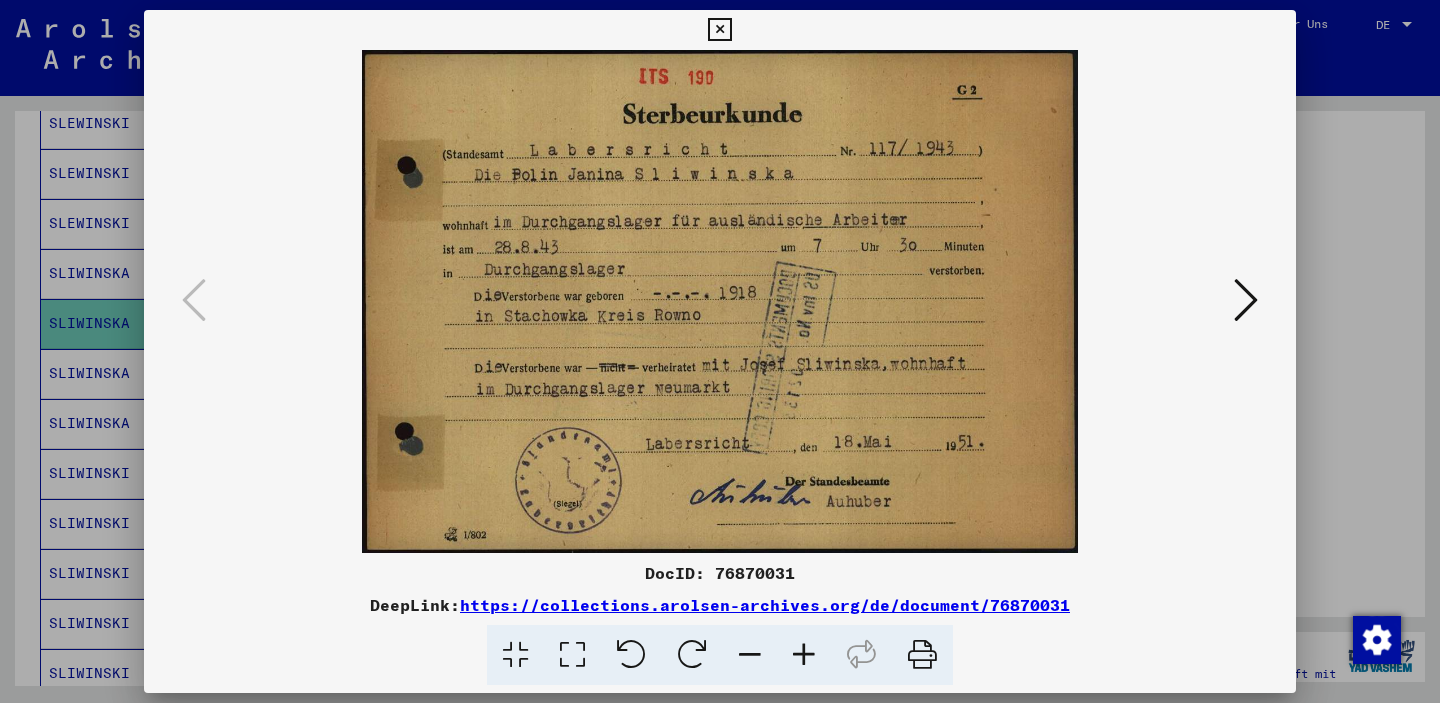 type 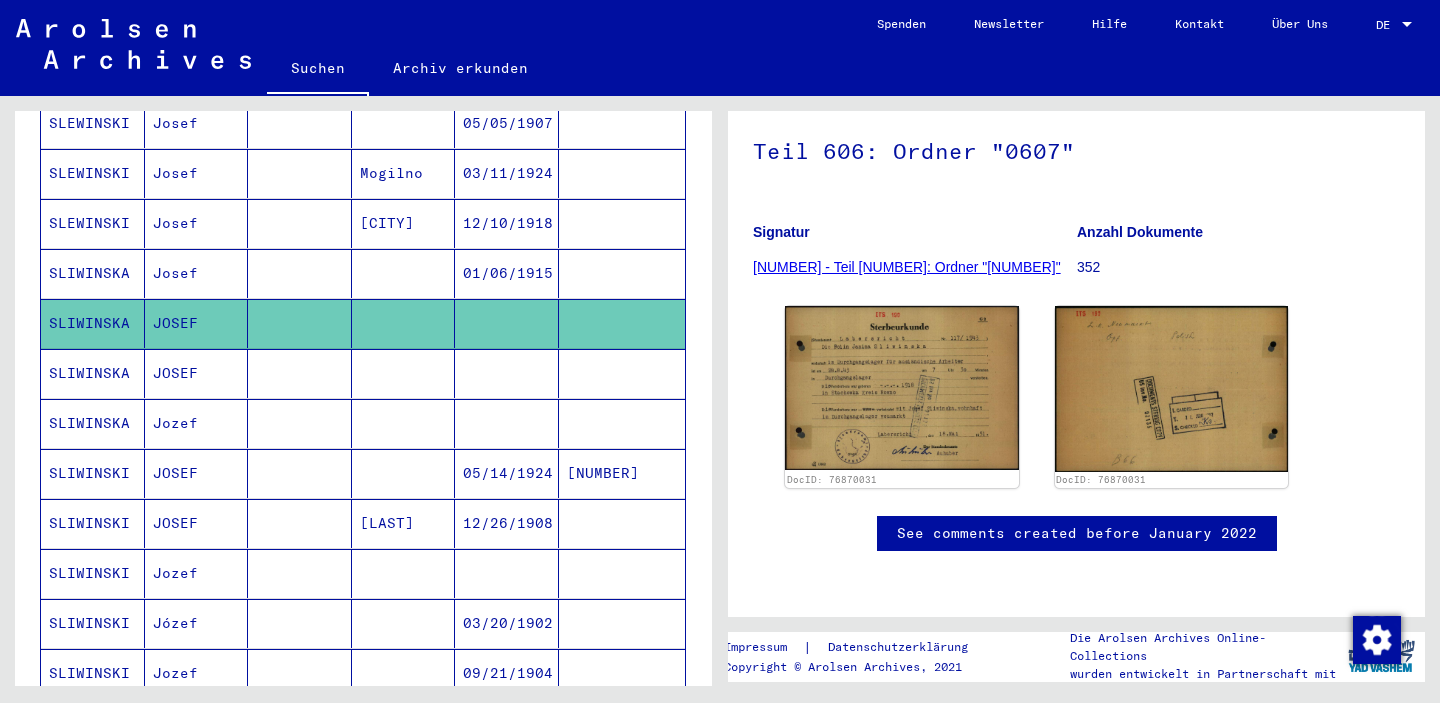 click at bounding box center (300, 423) 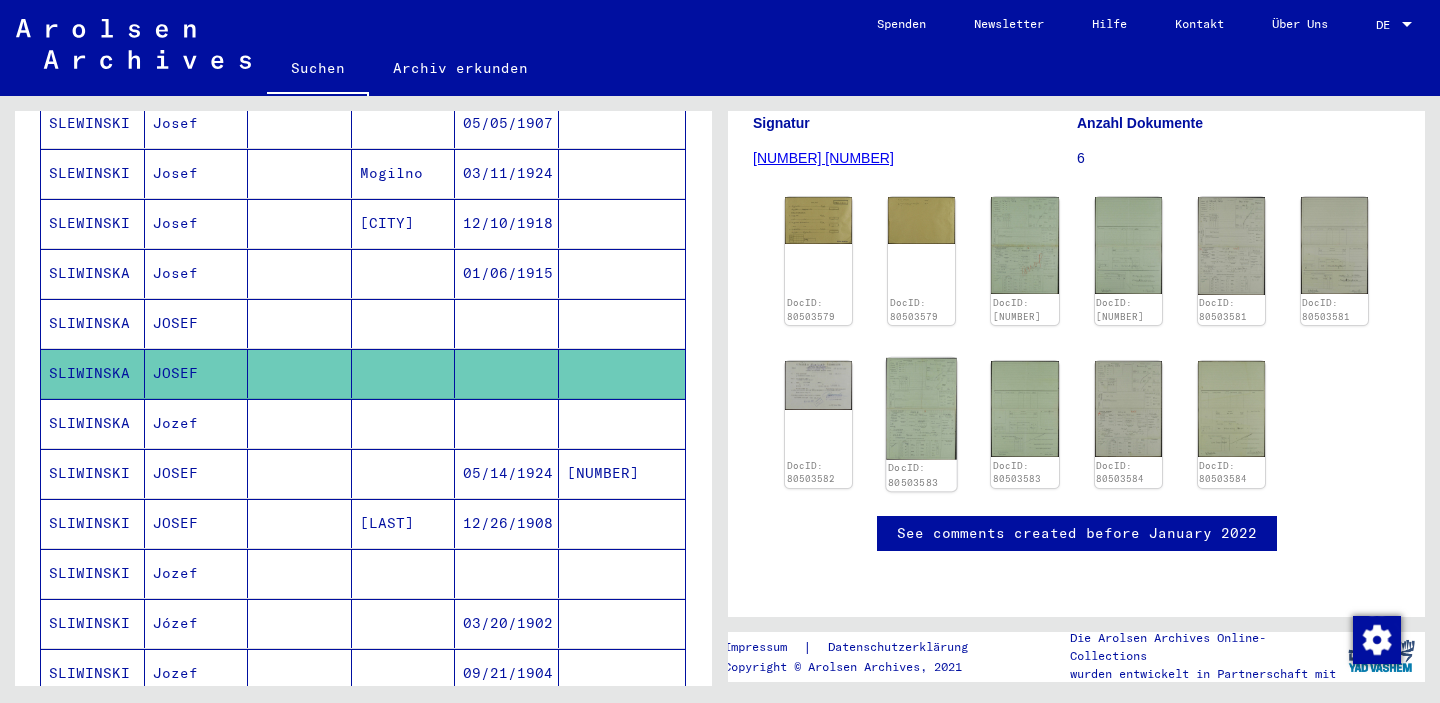 scroll, scrollTop: 362, scrollLeft: 0, axis: vertical 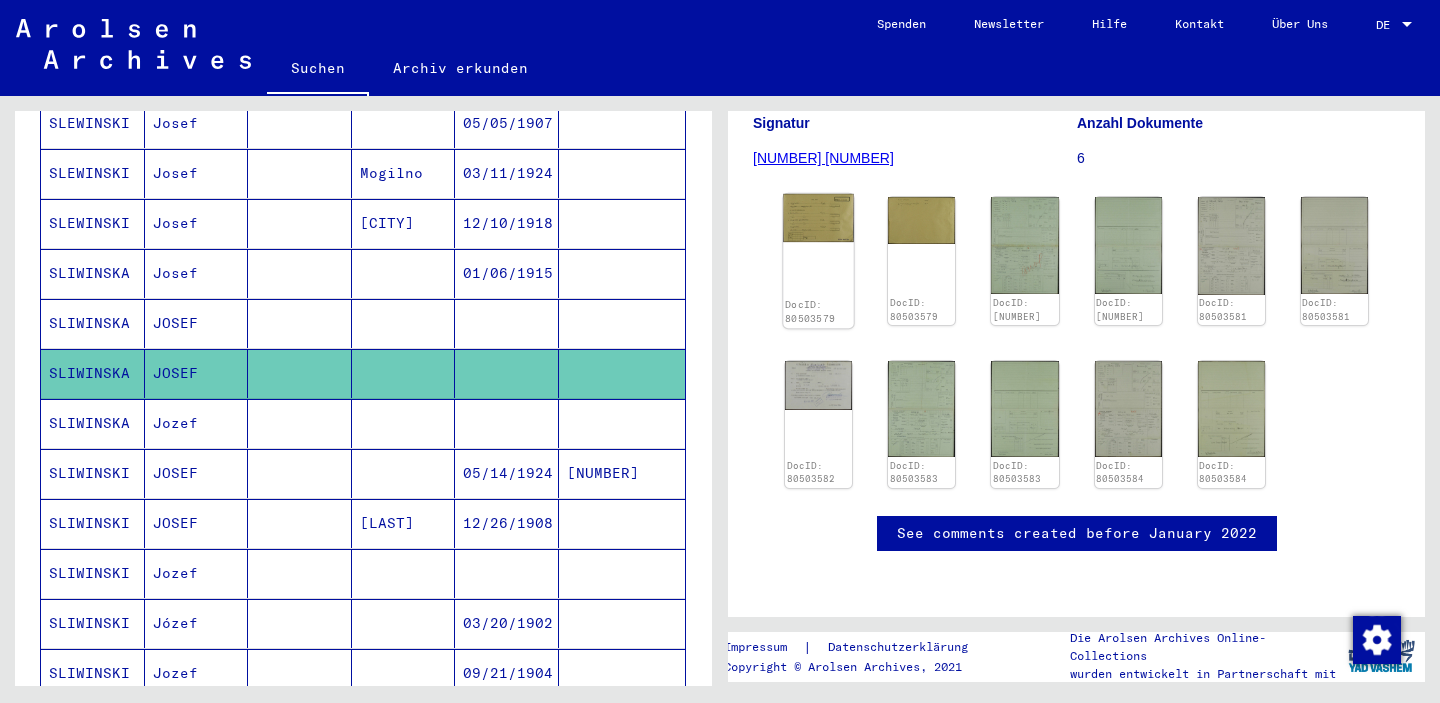 click on "DocID: 80503579" 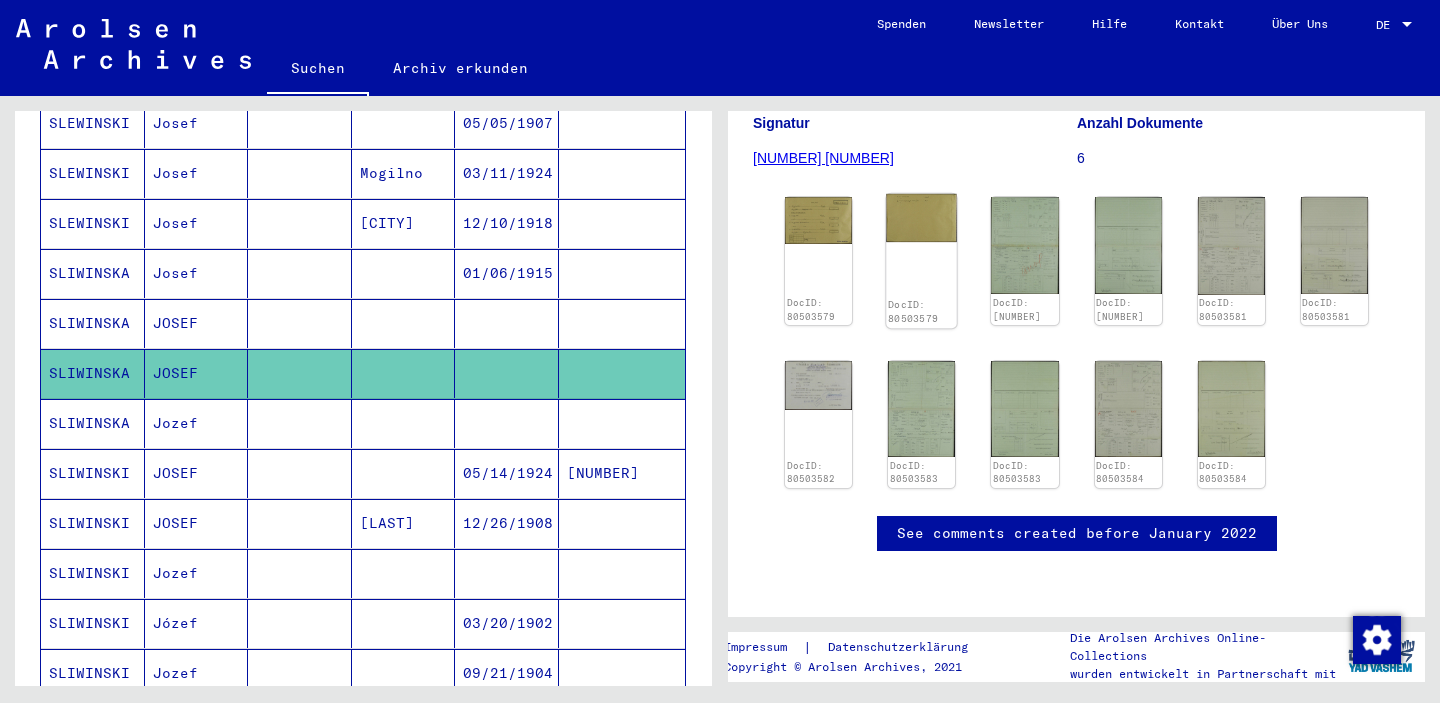 click on "DocID: 80503579" 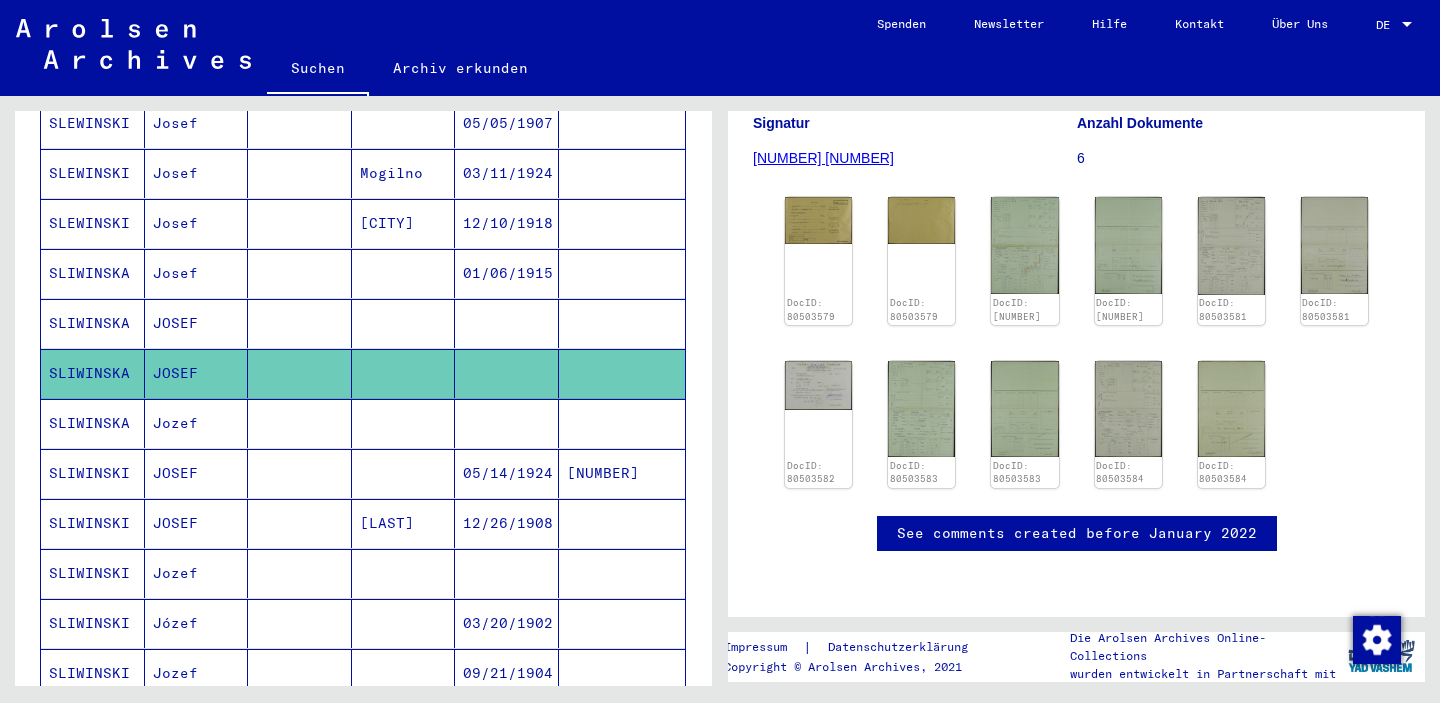 click at bounding box center (404, 473) 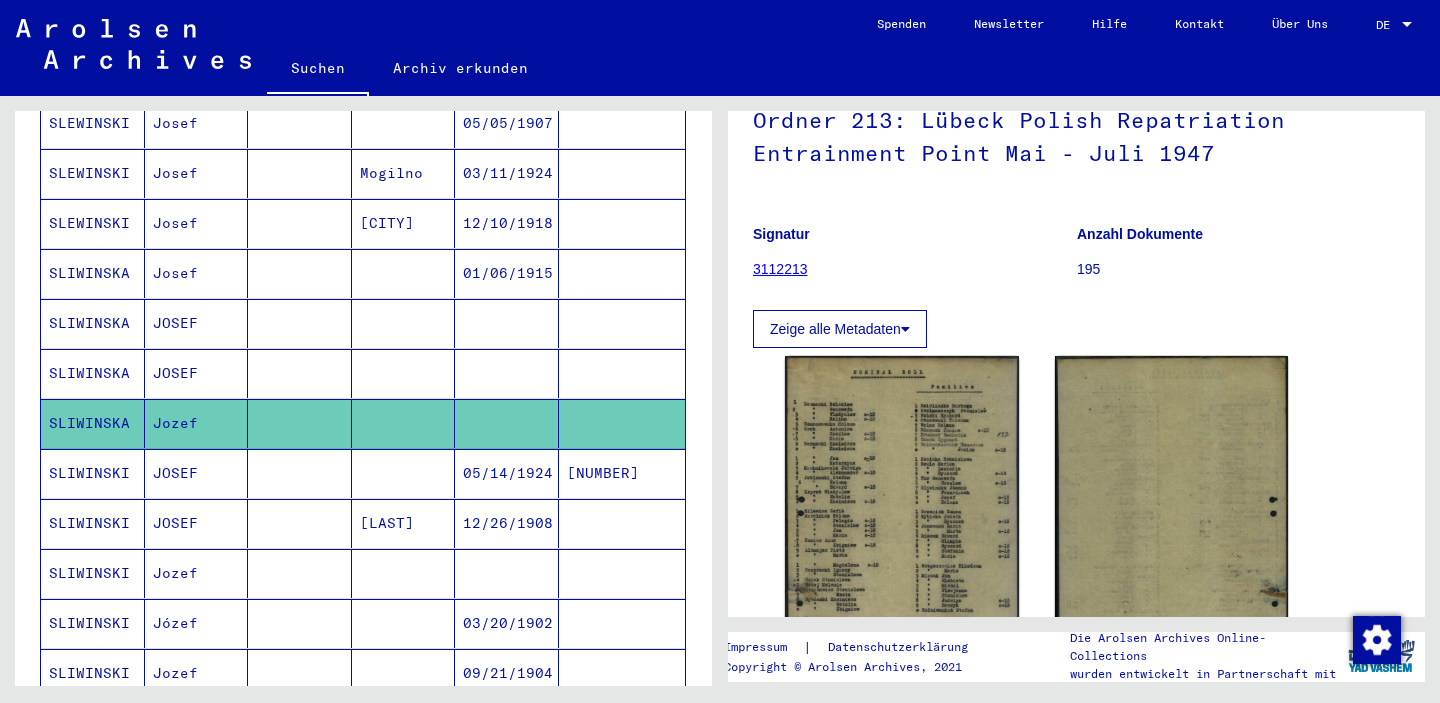 scroll, scrollTop: 252, scrollLeft: 0, axis: vertical 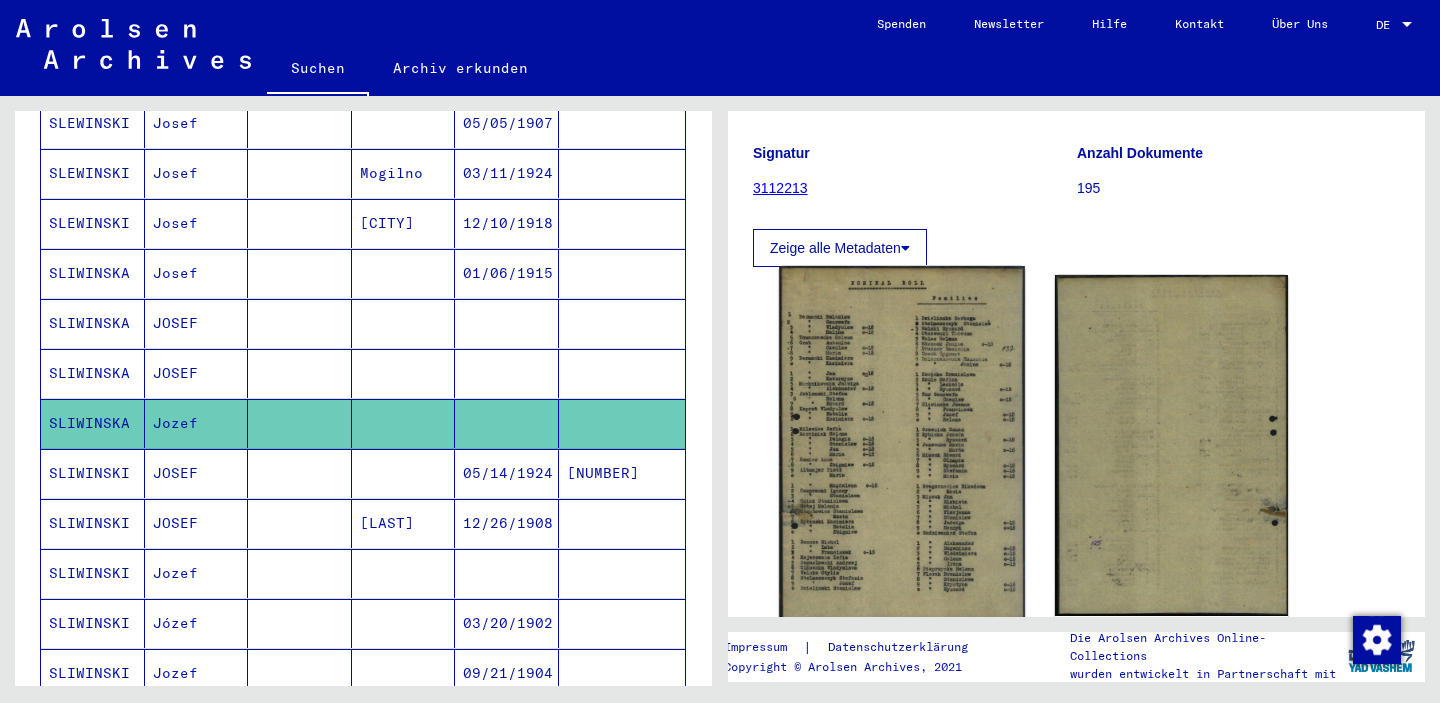 click 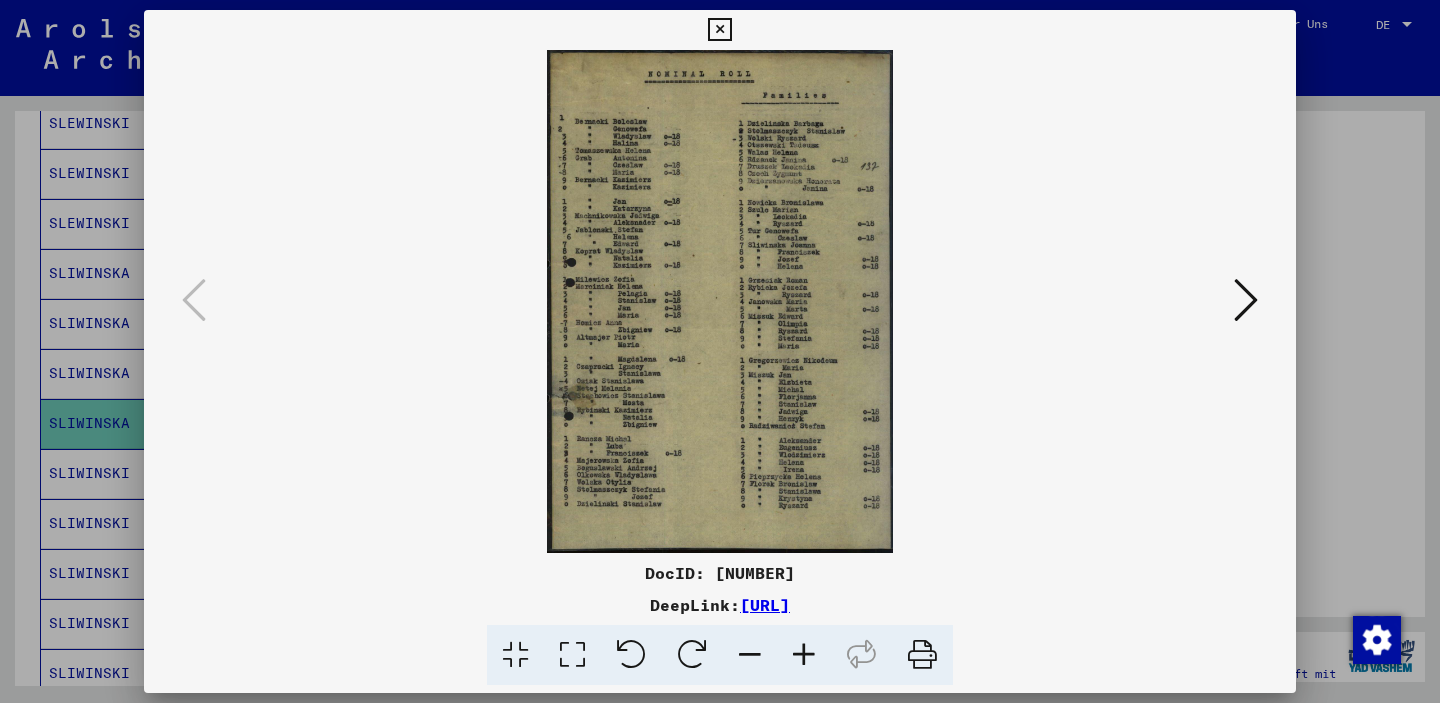 type 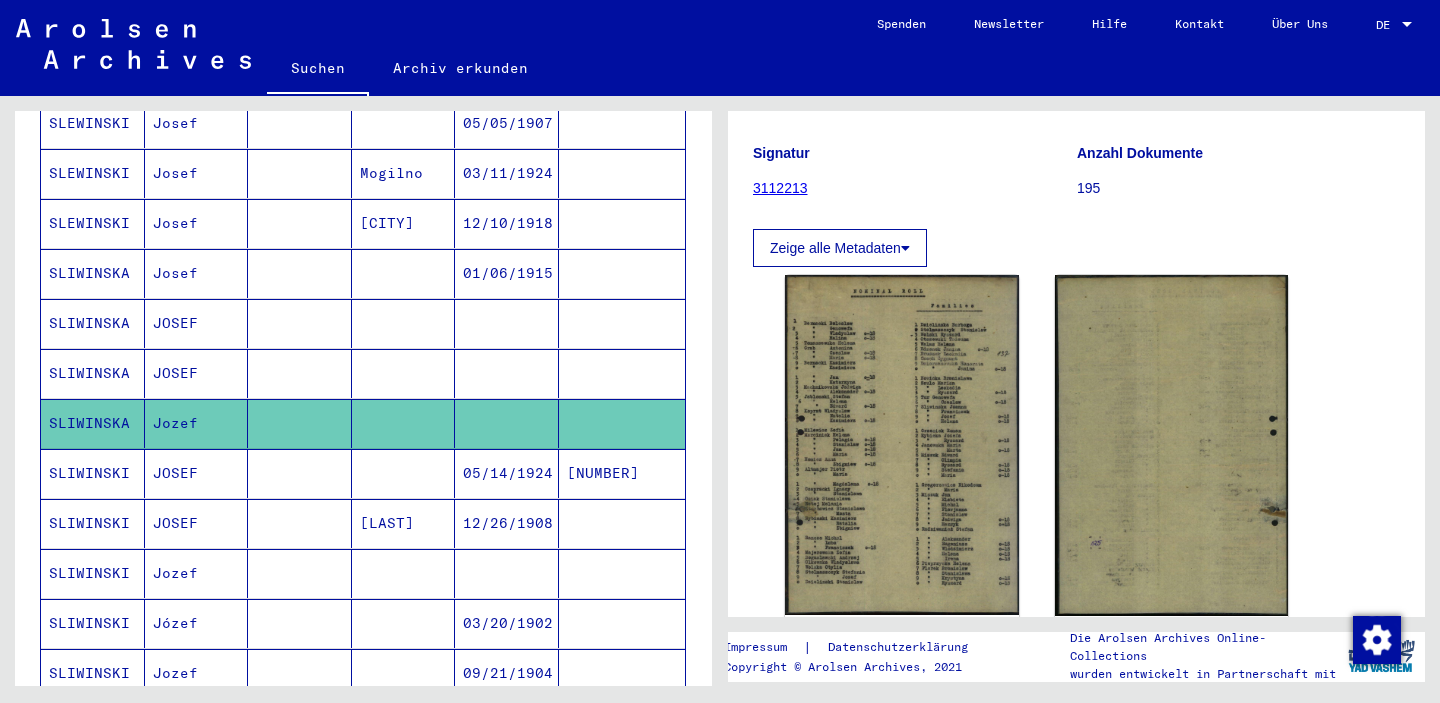 click at bounding box center (300, 623) 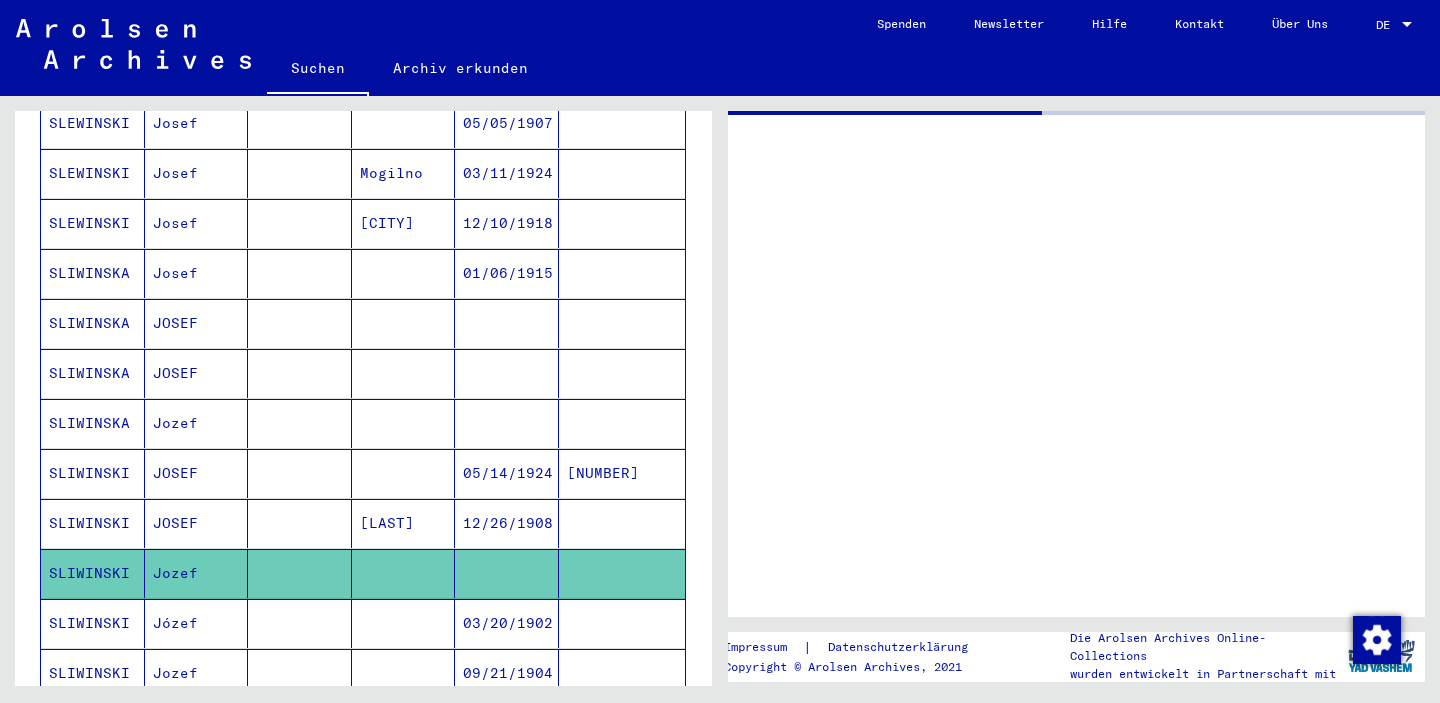 scroll, scrollTop: 0, scrollLeft: 0, axis: both 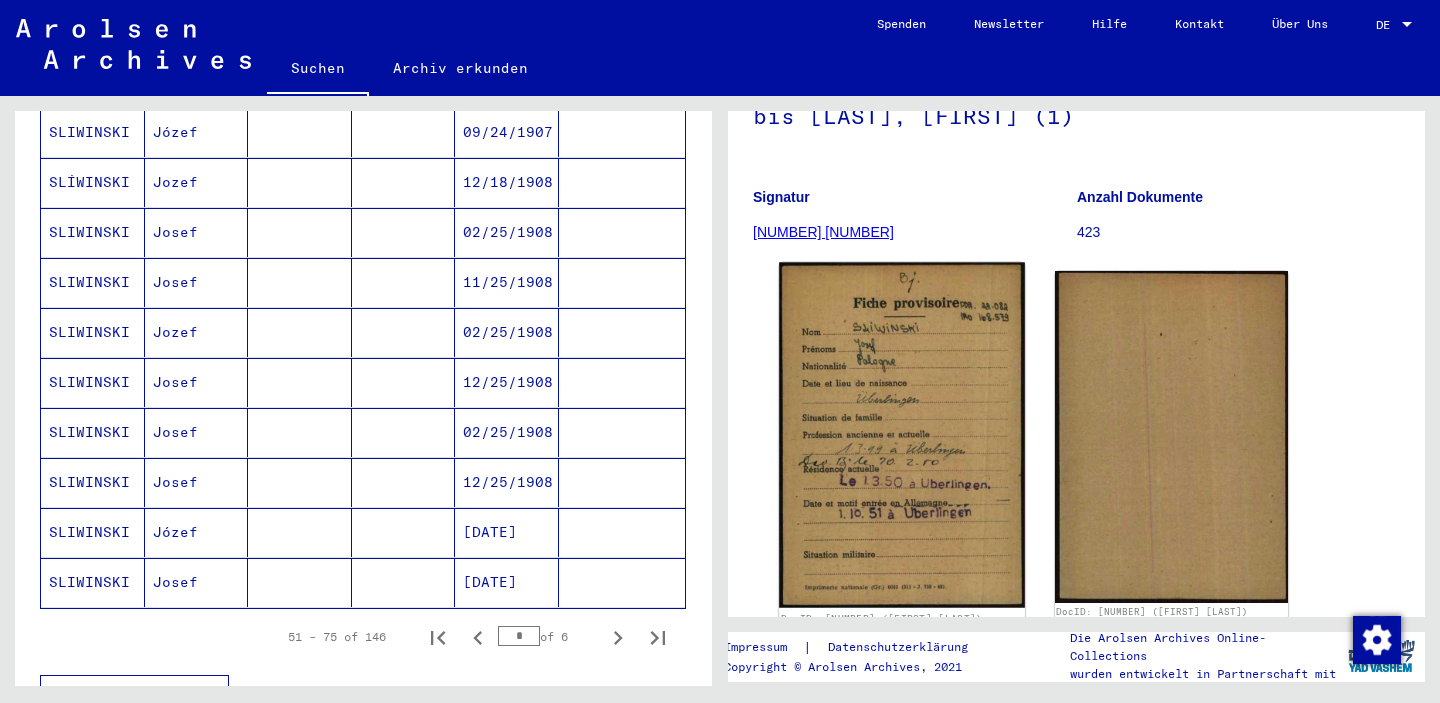 click 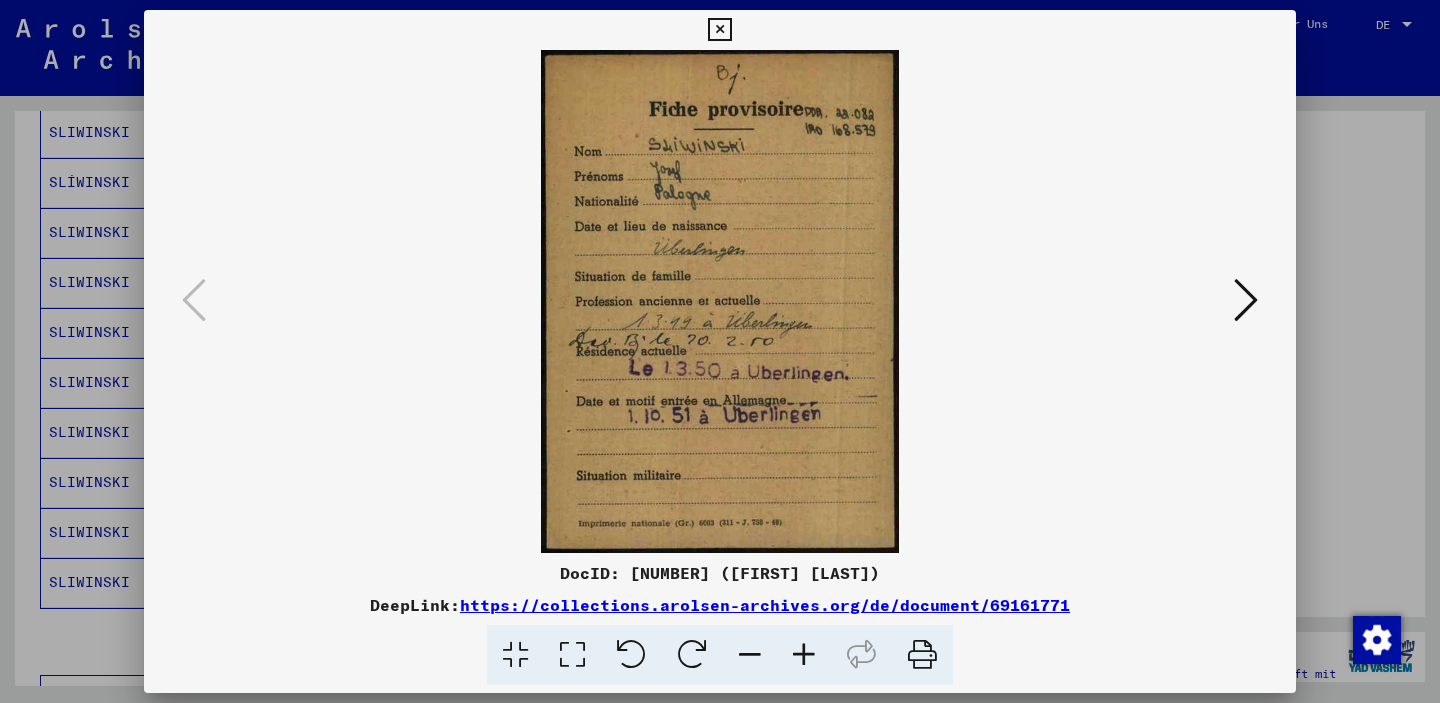 click at bounding box center [1246, 300] 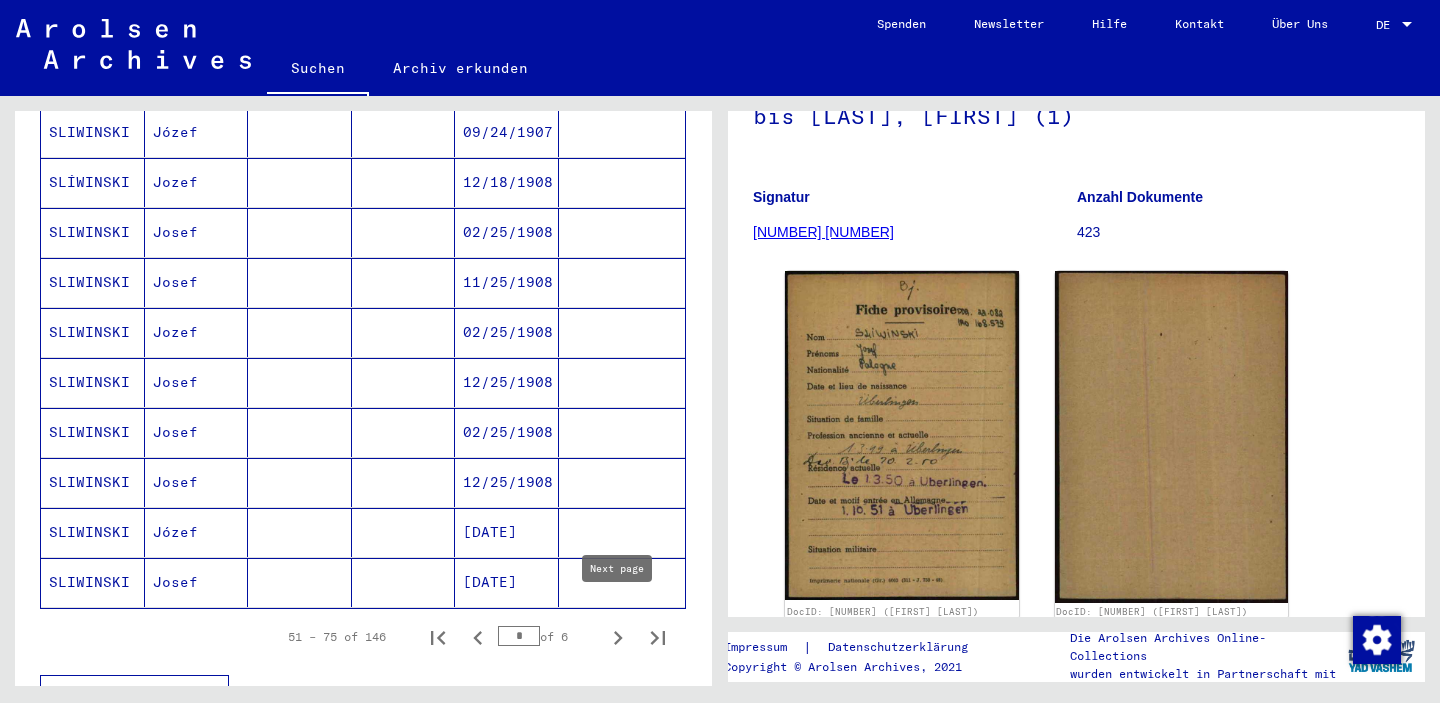 click 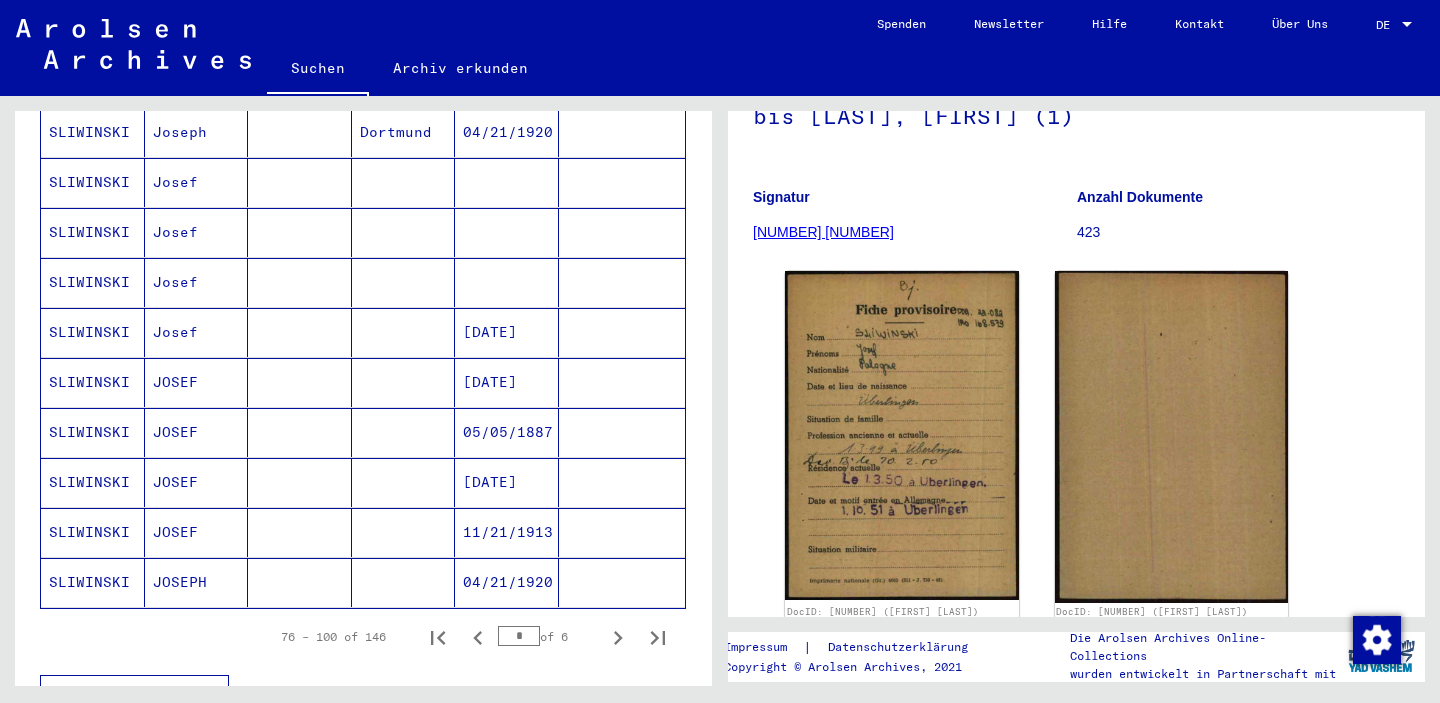 scroll, scrollTop: 1049, scrollLeft: 0, axis: vertical 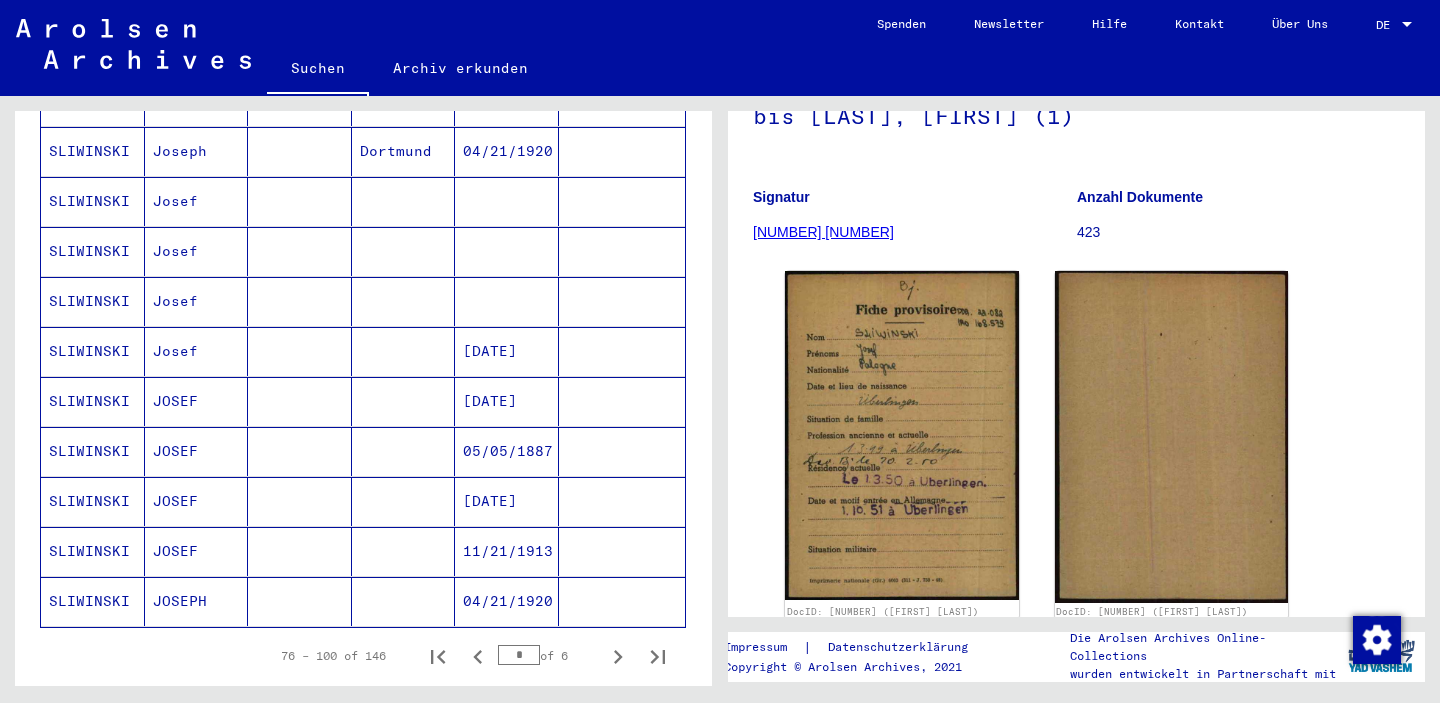 click at bounding box center [507, 351] 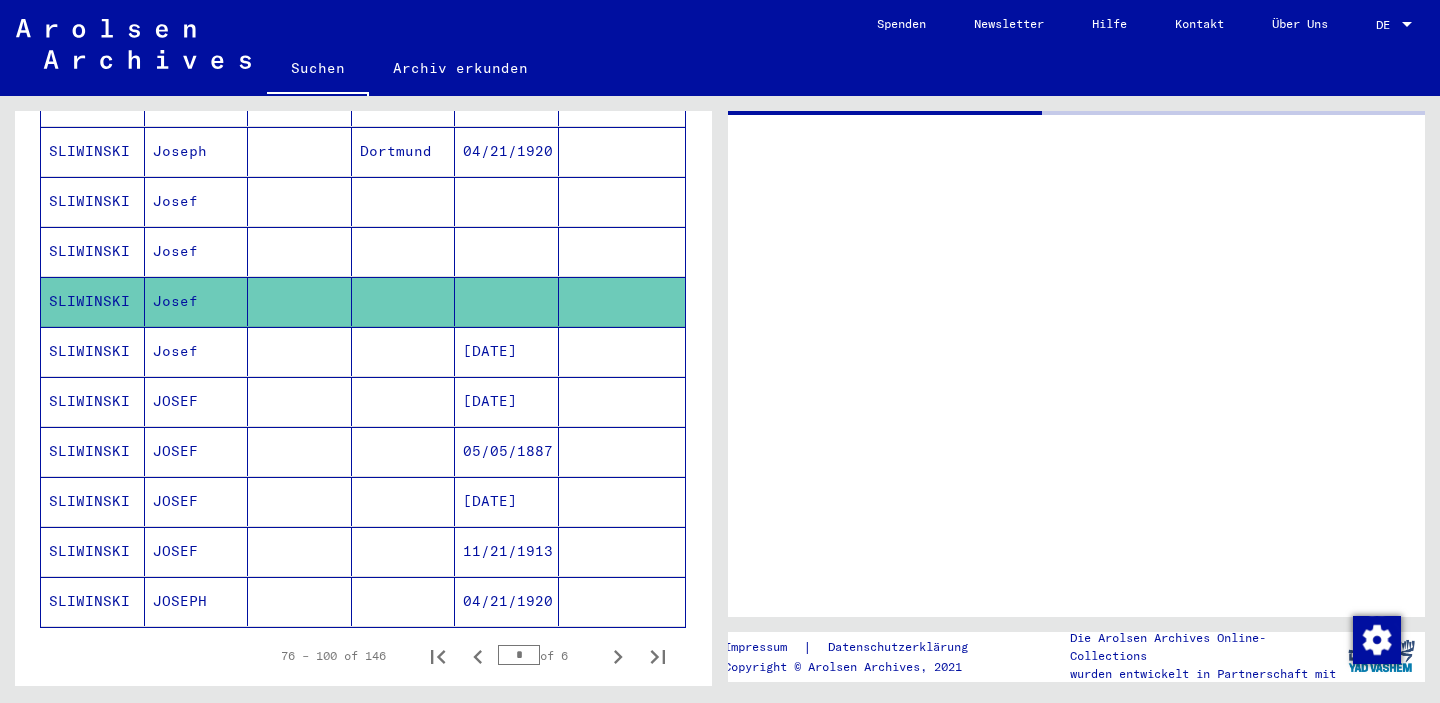 scroll, scrollTop: 0, scrollLeft: 0, axis: both 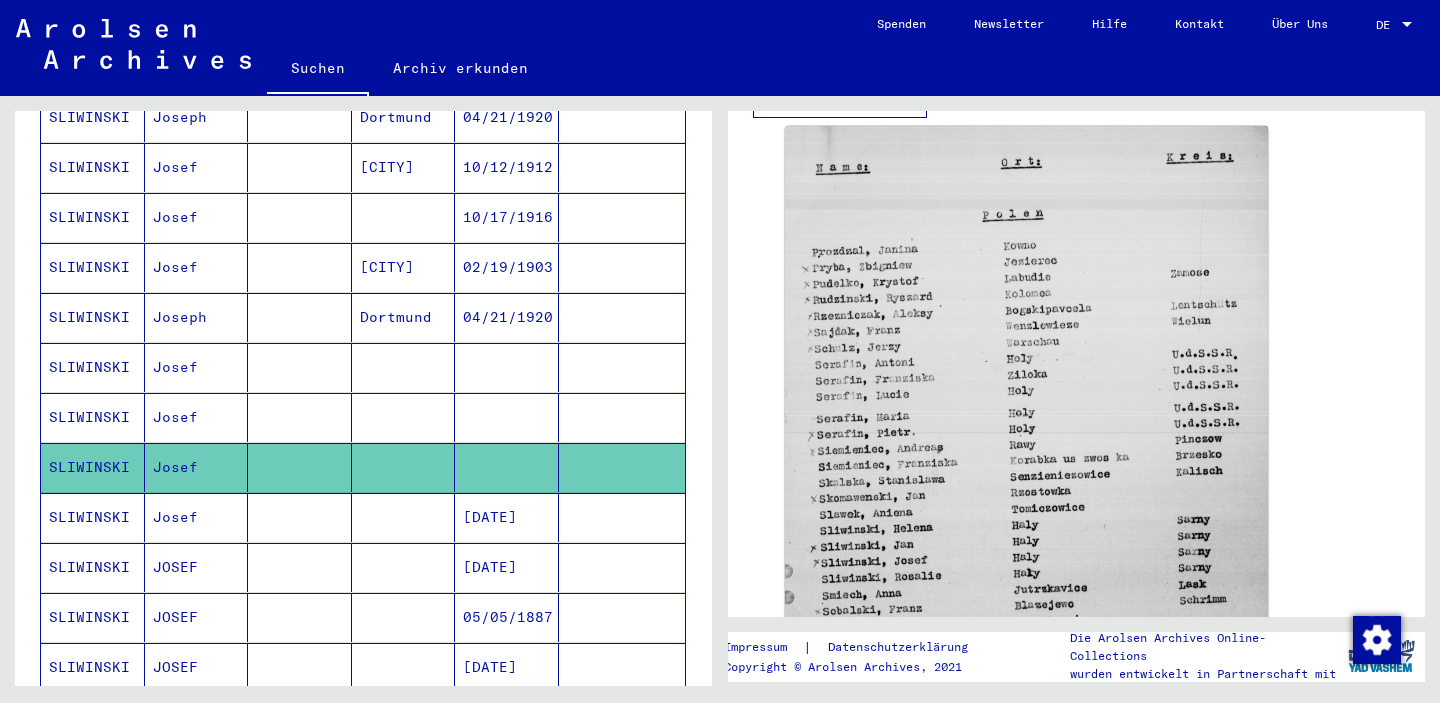 click at bounding box center (507, 467) 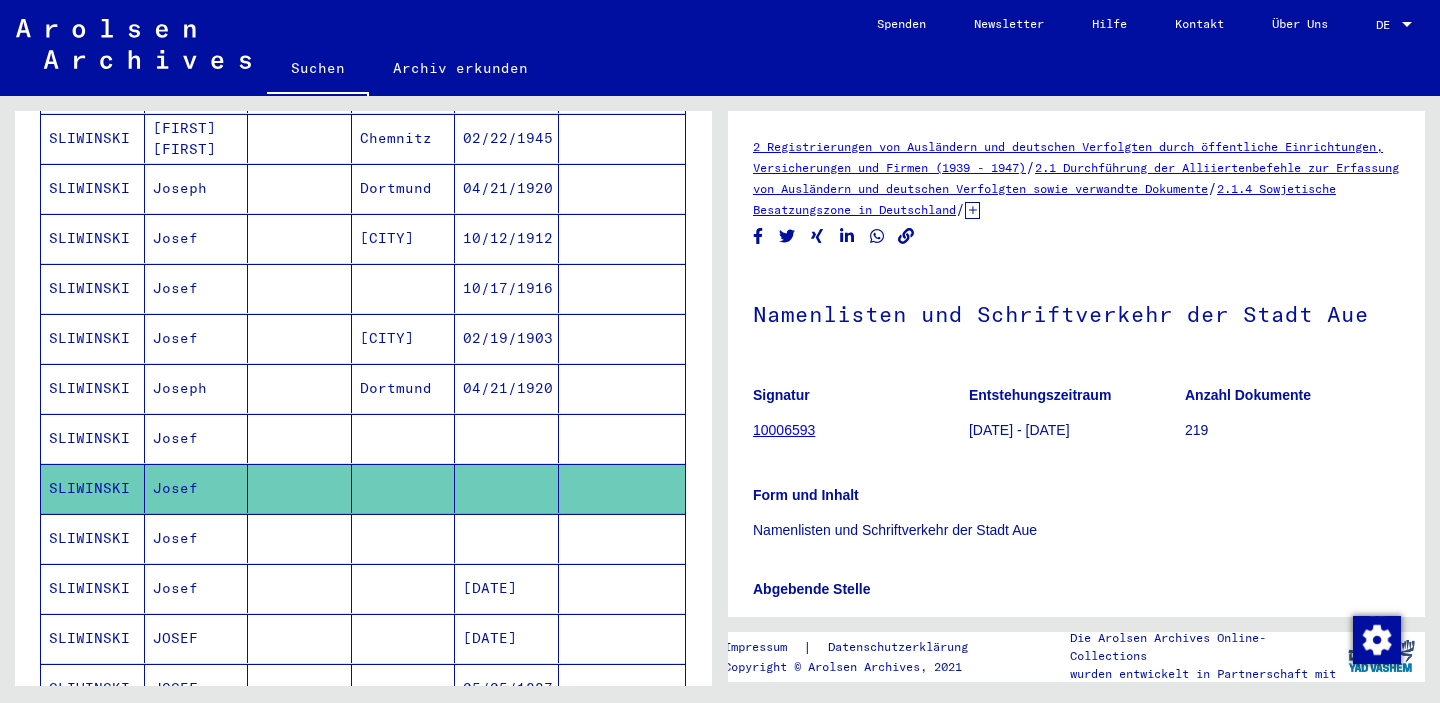 scroll, scrollTop: 767, scrollLeft: 0, axis: vertical 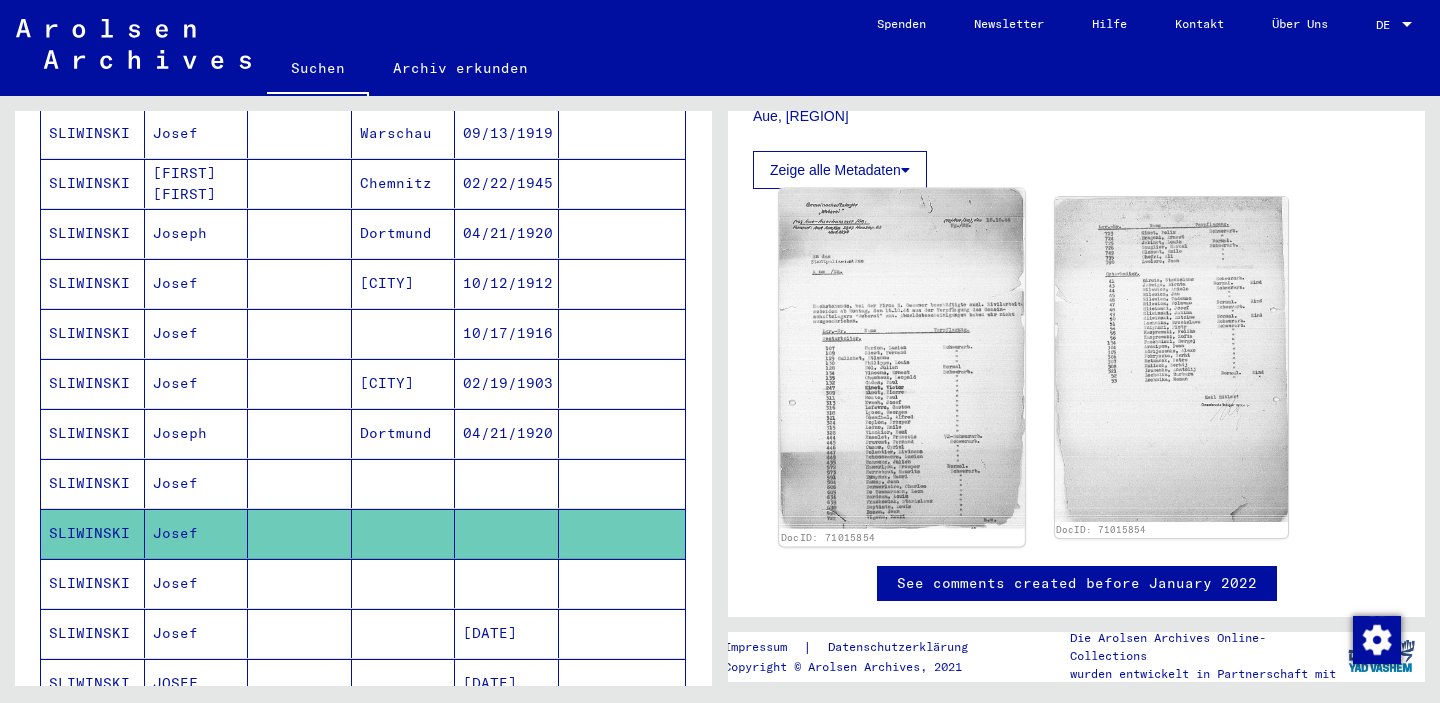 click 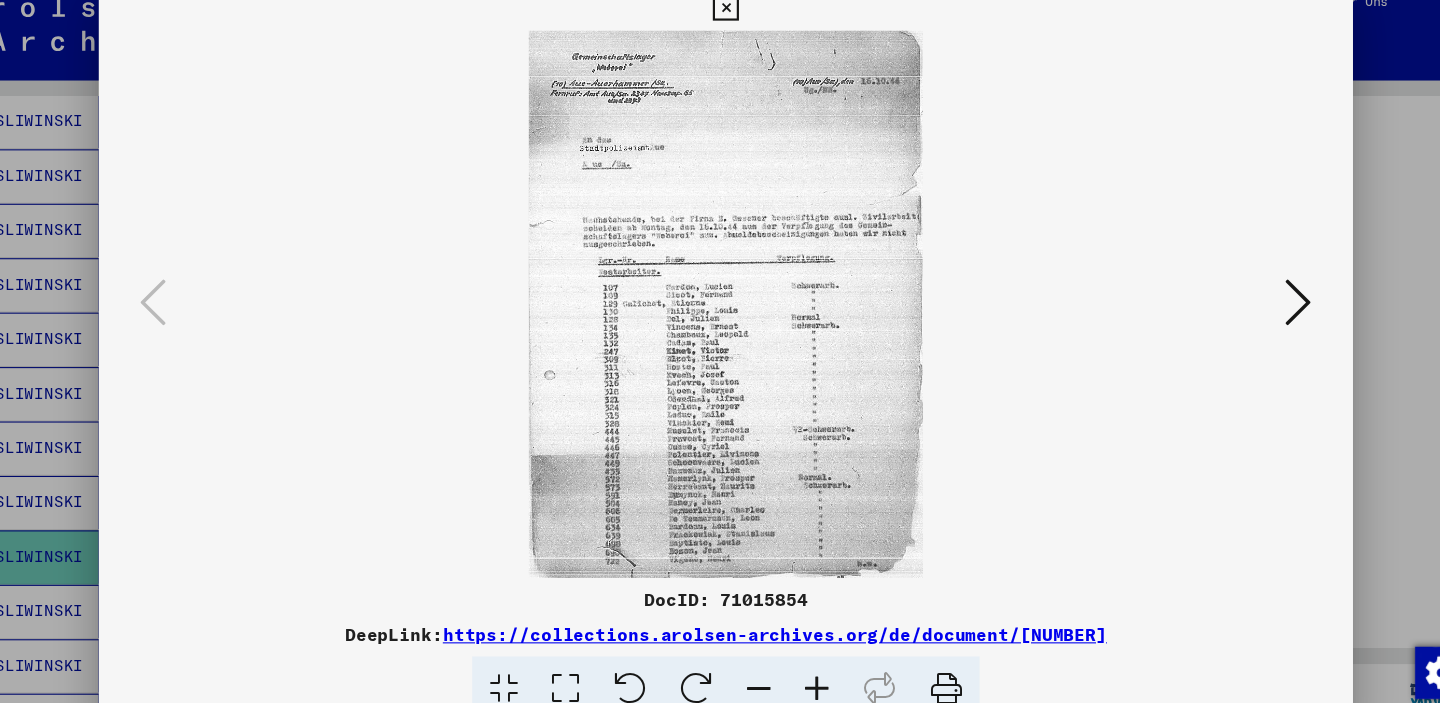 type 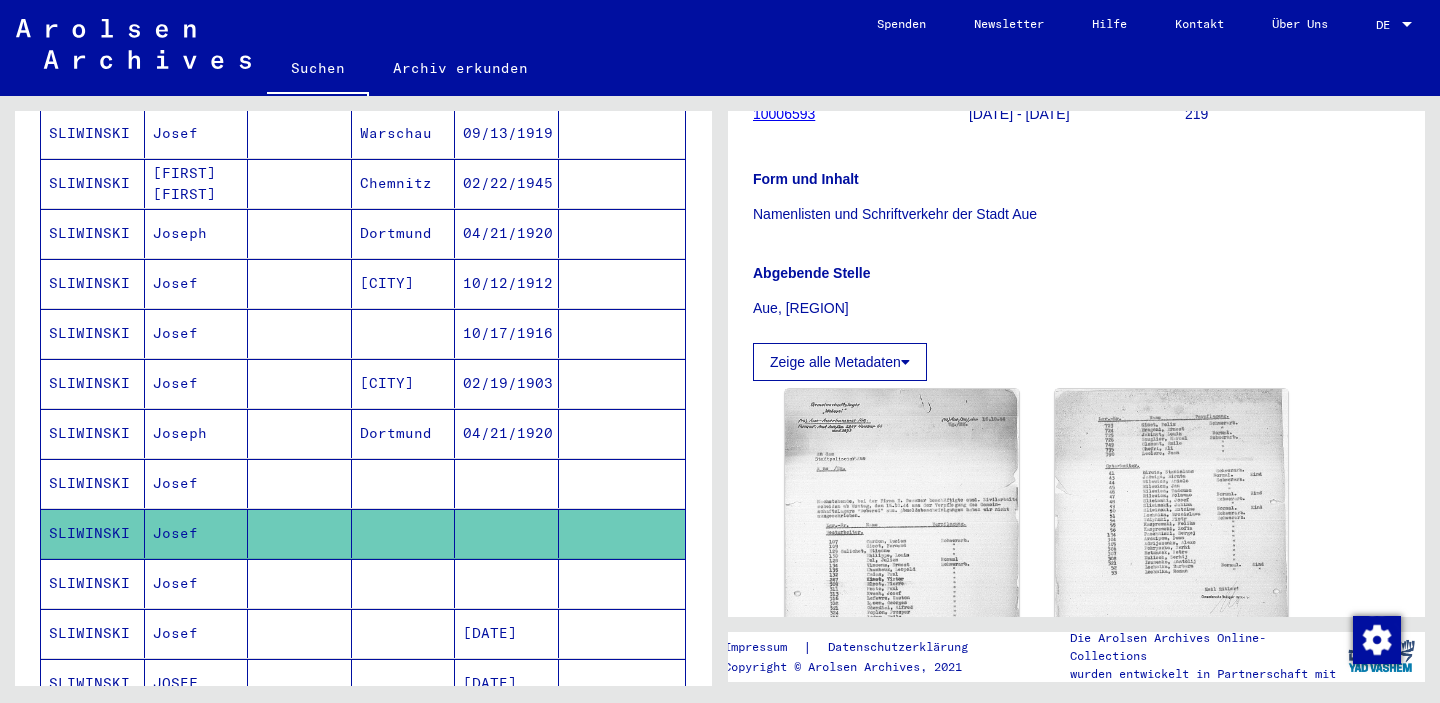 scroll, scrollTop: 256, scrollLeft: 0, axis: vertical 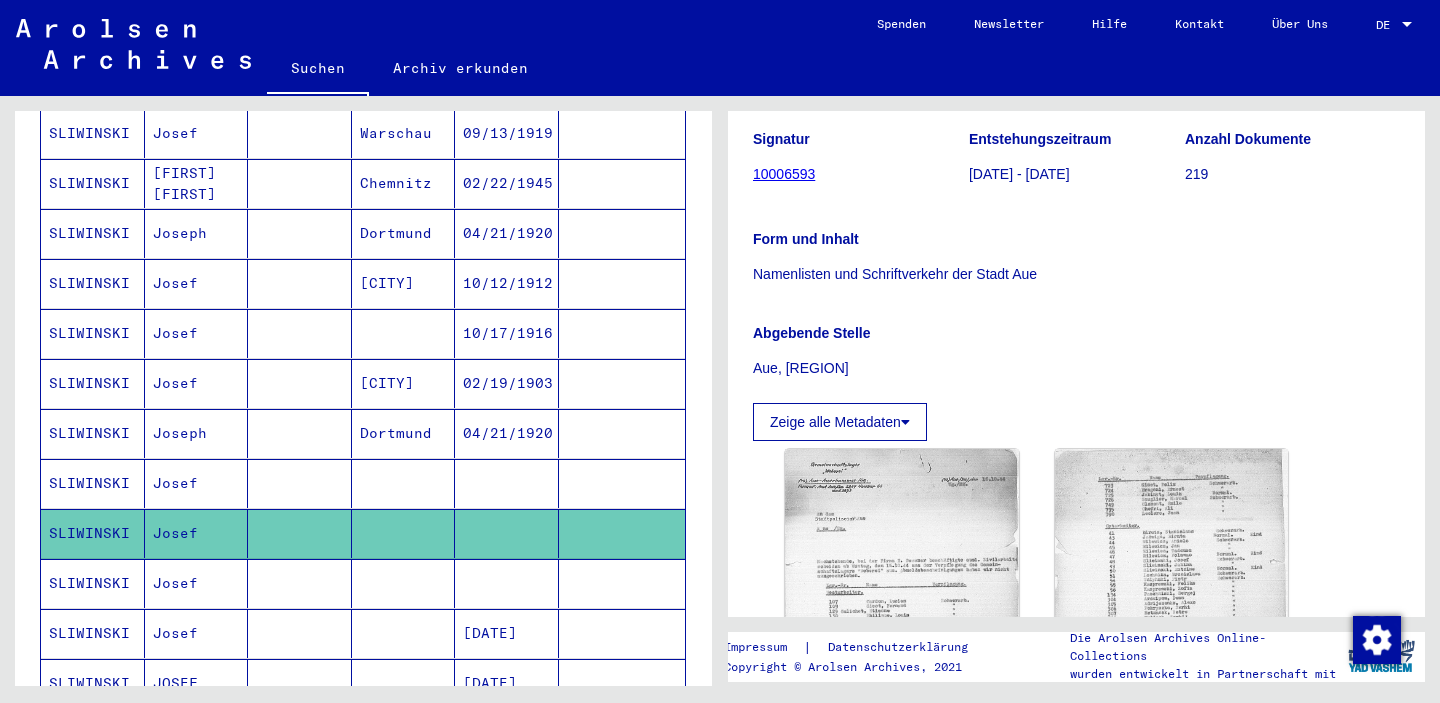 click at bounding box center (507, 533) 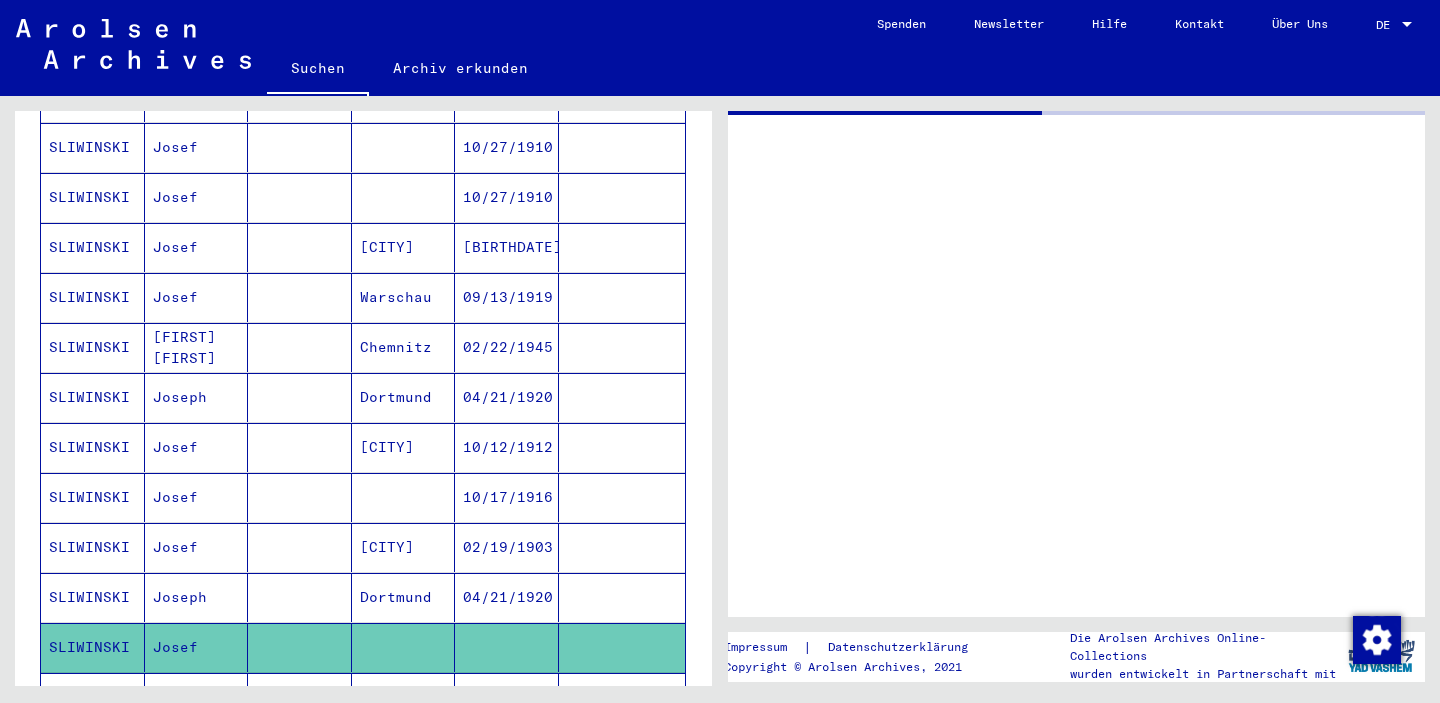 scroll, scrollTop: 557, scrollLeft: 0, axis: vertical 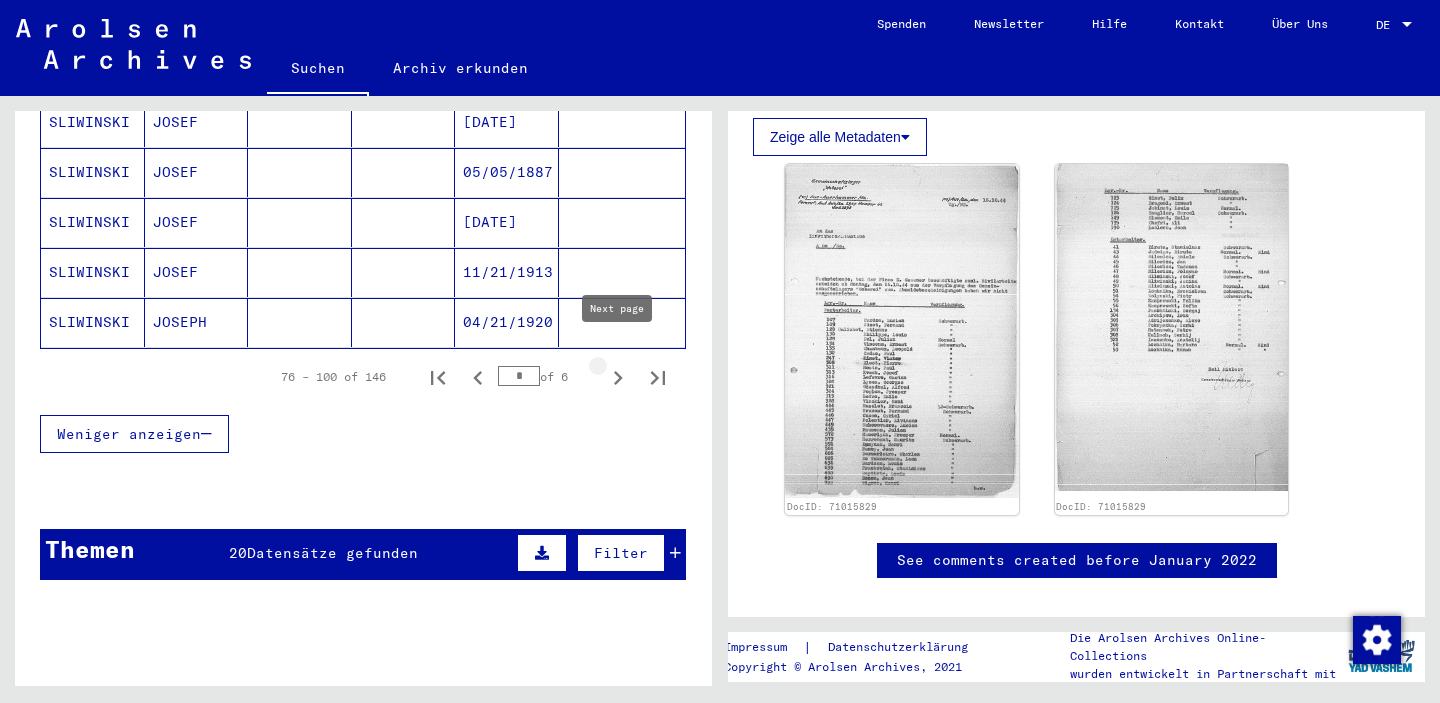 click at bounding box center (618, 377) 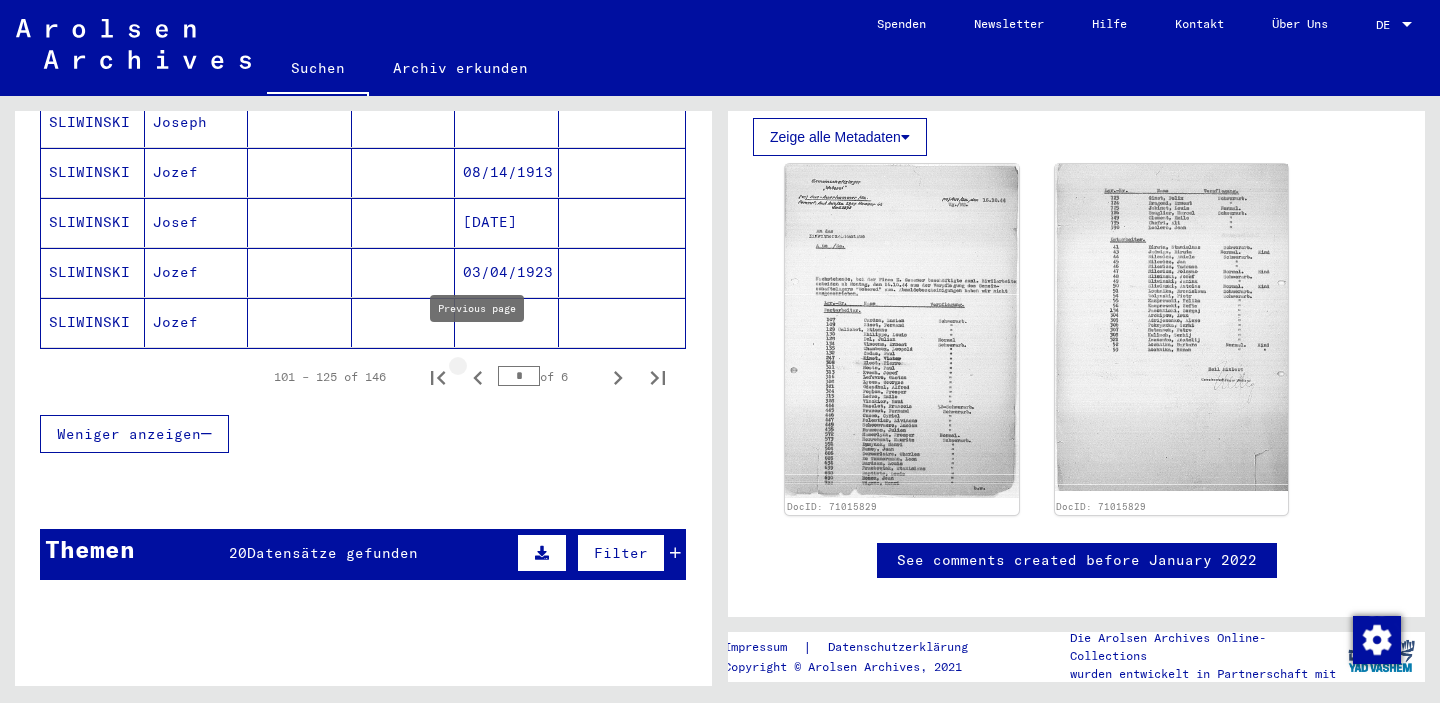 click 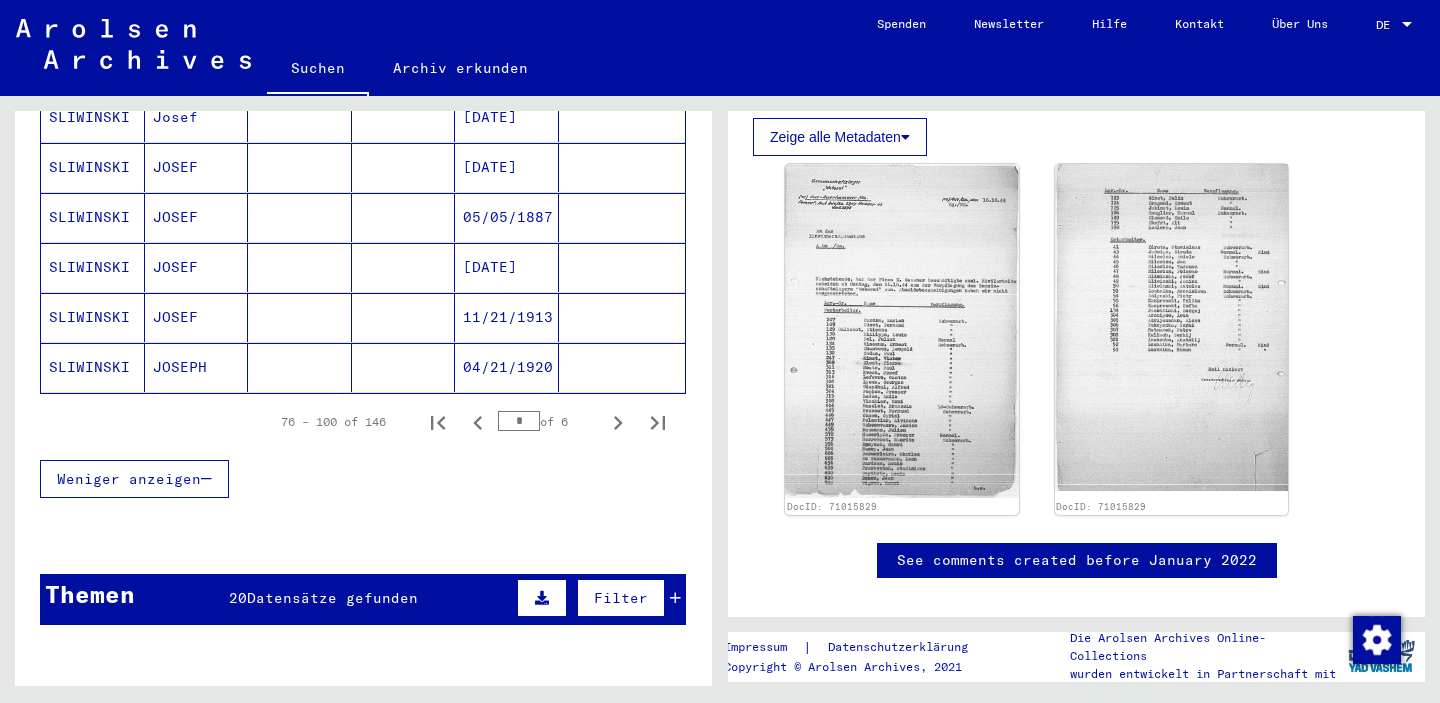 click on "05/05/1887" at bounding box center (507, 267) 